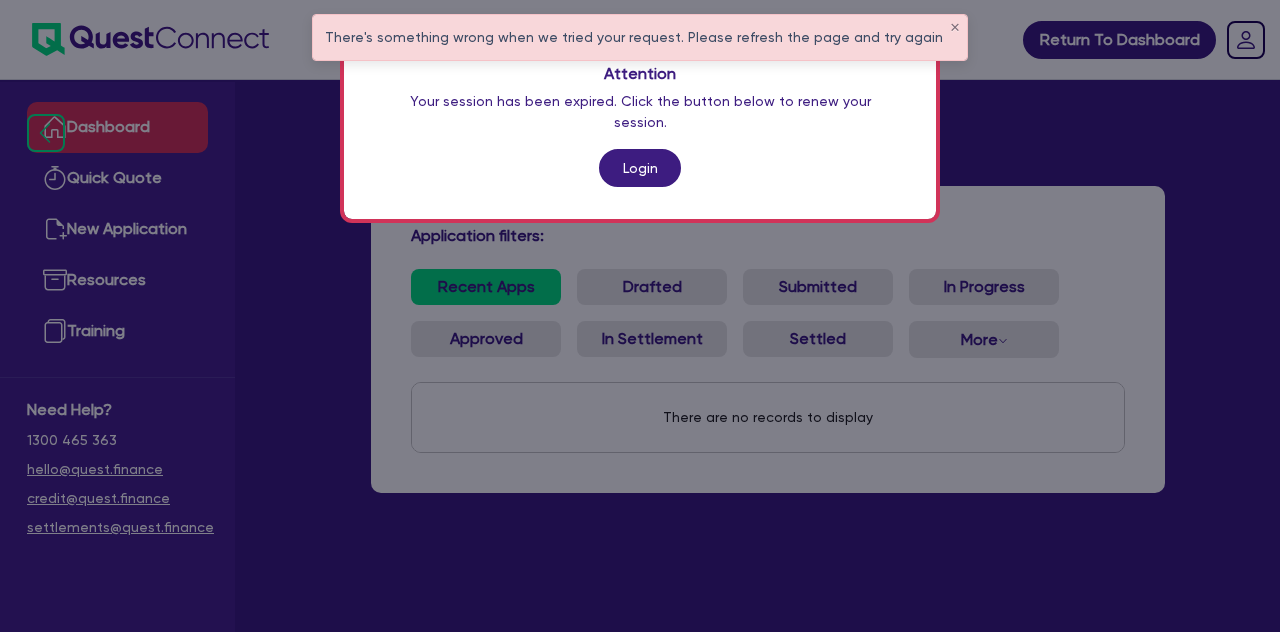 scroll, scrollTop: 0, scrollLeft: 0, axis: both 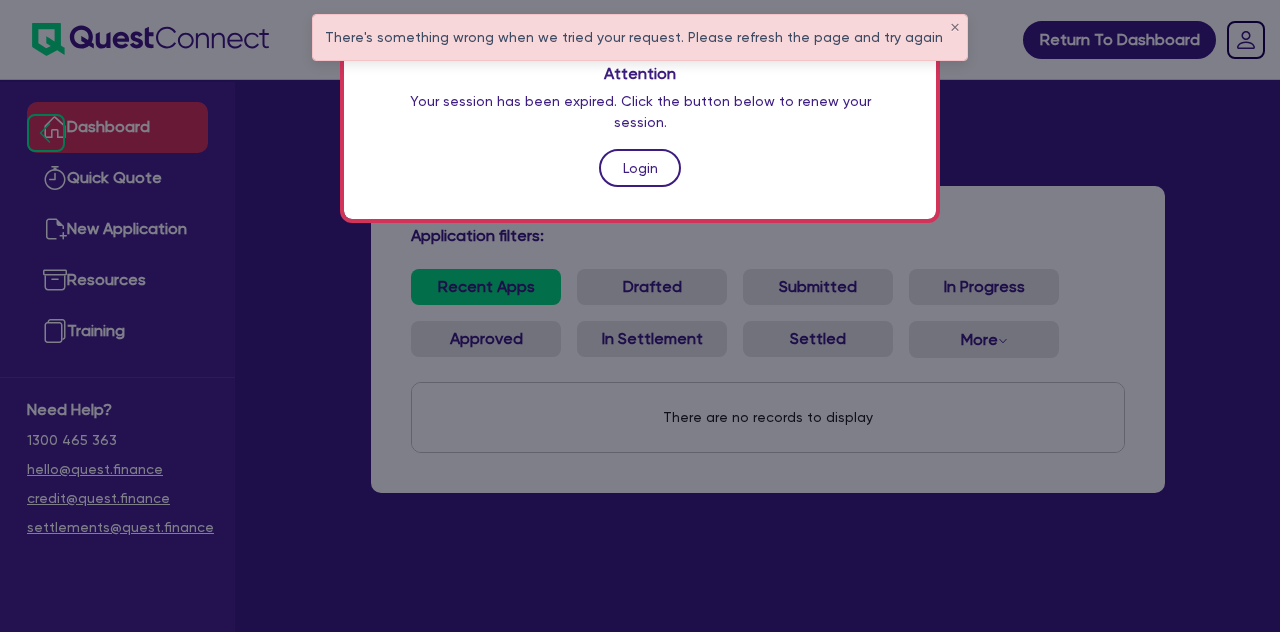 click on "Login" at bounding box center (640, 168) 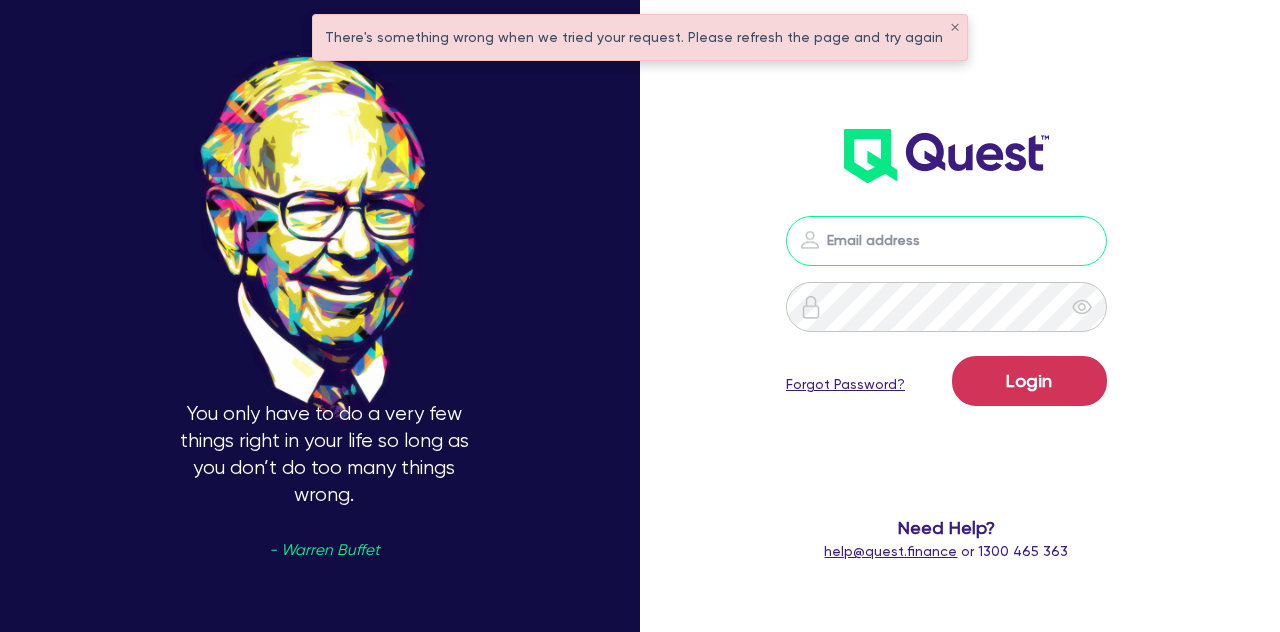 type on "[EMAIL]" 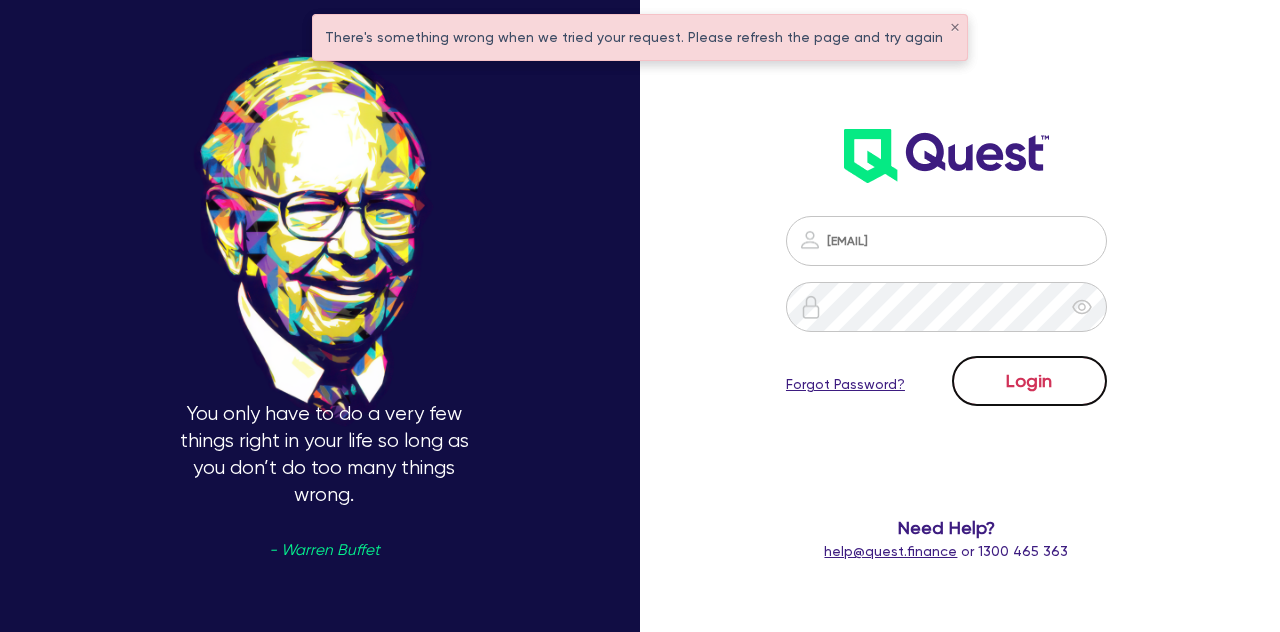 click on "Login" at bounding box center [1029, 381] 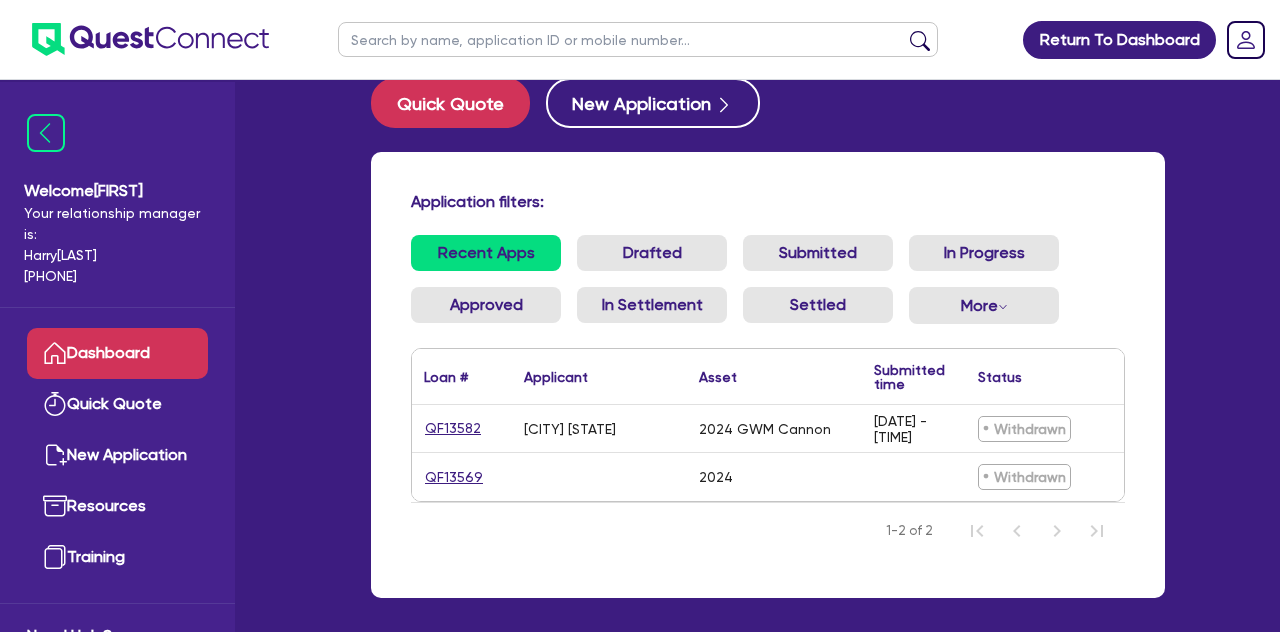 scroll, scrollTop: 36, scrollLeft: 0, axis: vertical 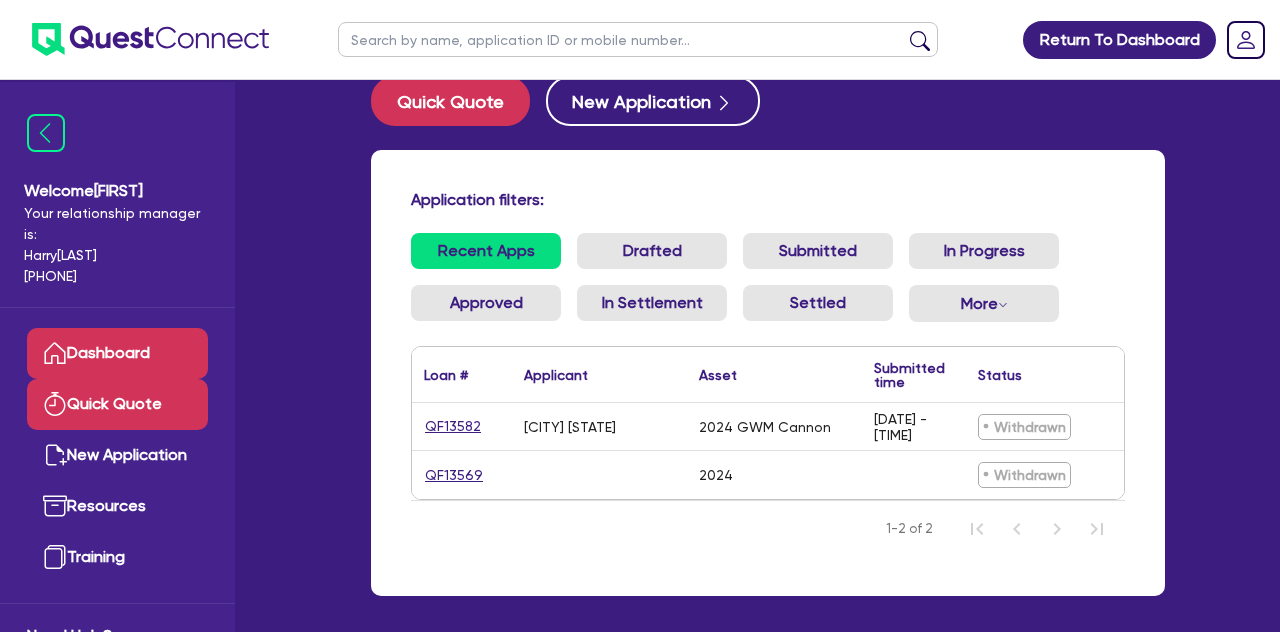 click on "Quick Quote" at bounding box center [117, 404] 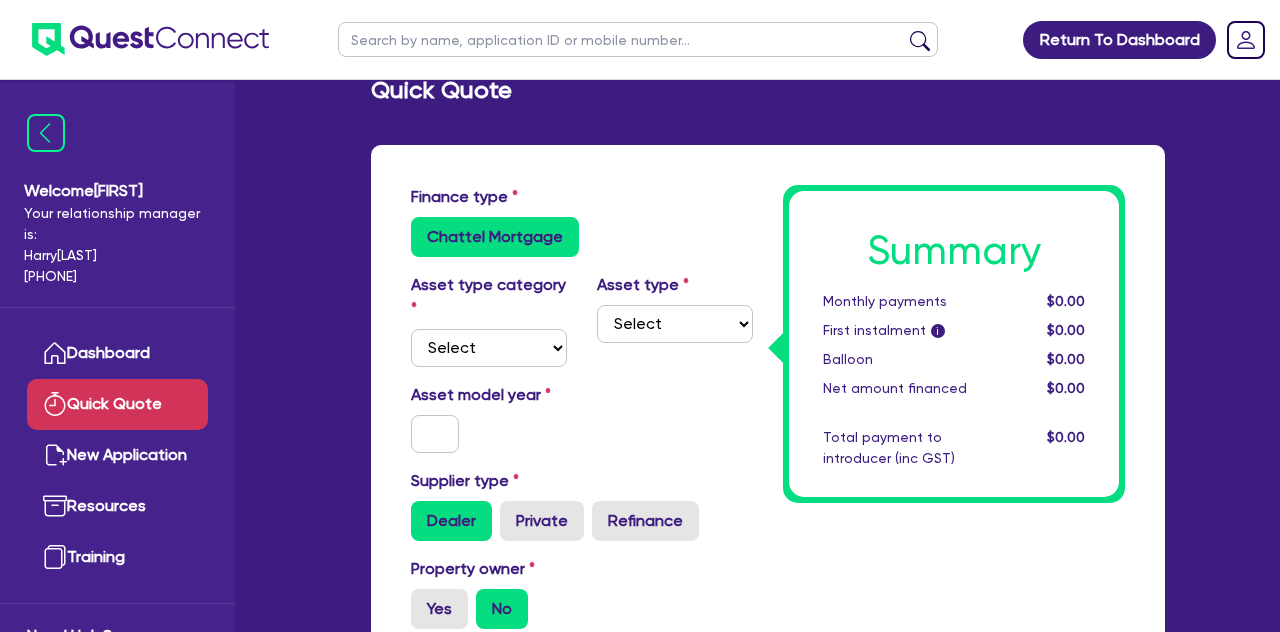 scroll, scrollTop: 0, scrollLeft: 0, axis: both 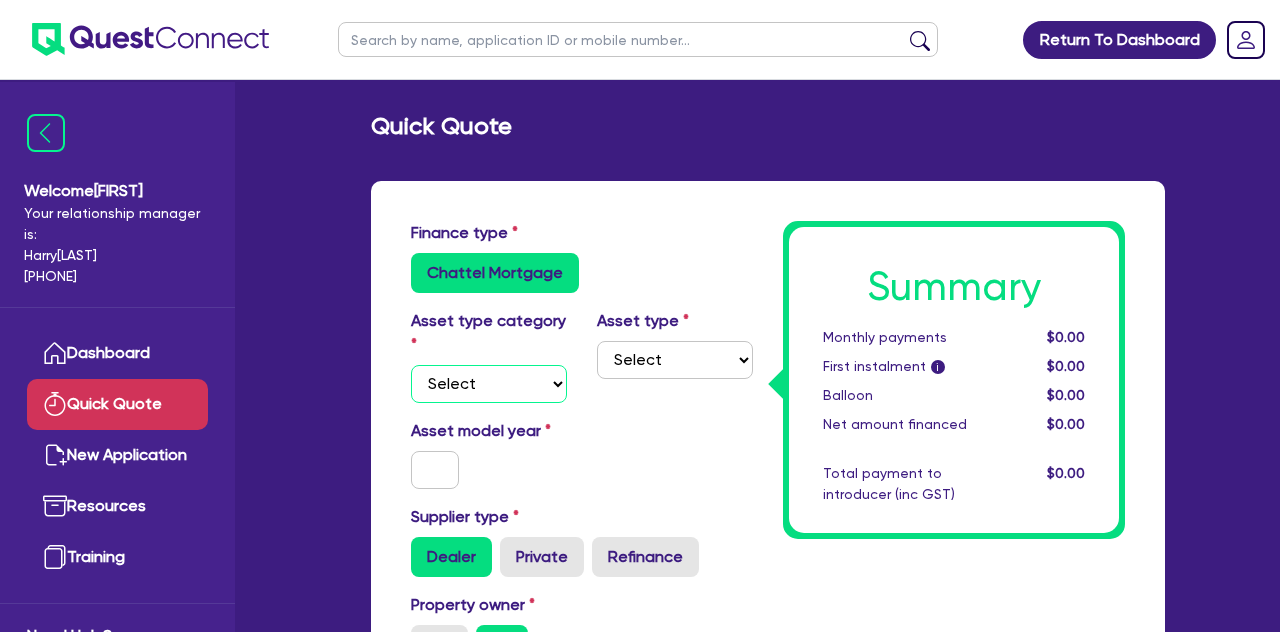 click on "Select Cars and light trucks Primary assets Secondary assets Tertiary assets" at bounding box center [489, 384] 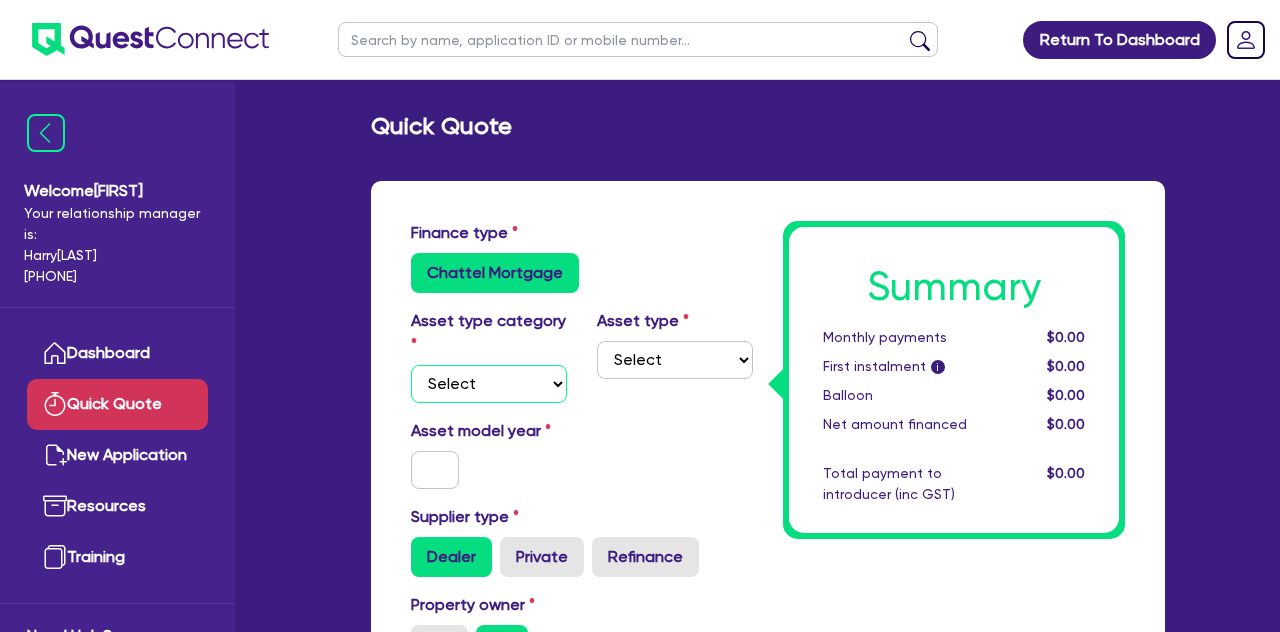 select on "CARS_AND_LIGHT_TRUCKS" 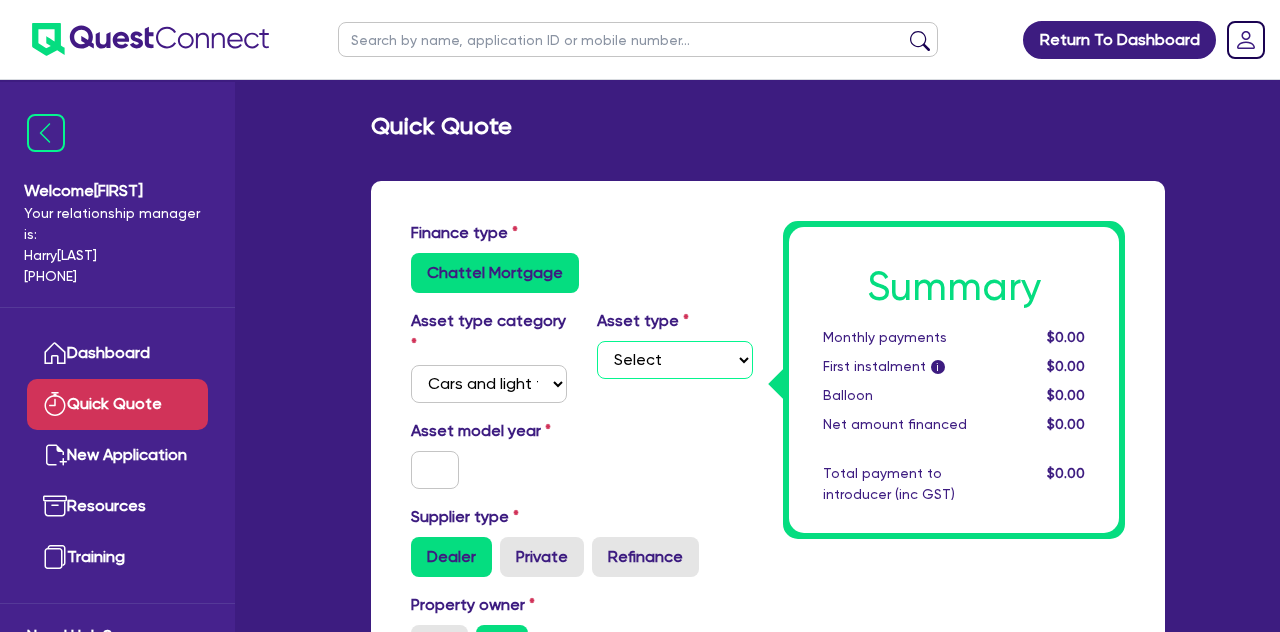 click on "Select Passenger vehicles Vans and utes Light trucks up to 4.5 tonne" at bounding box center [675, 360] 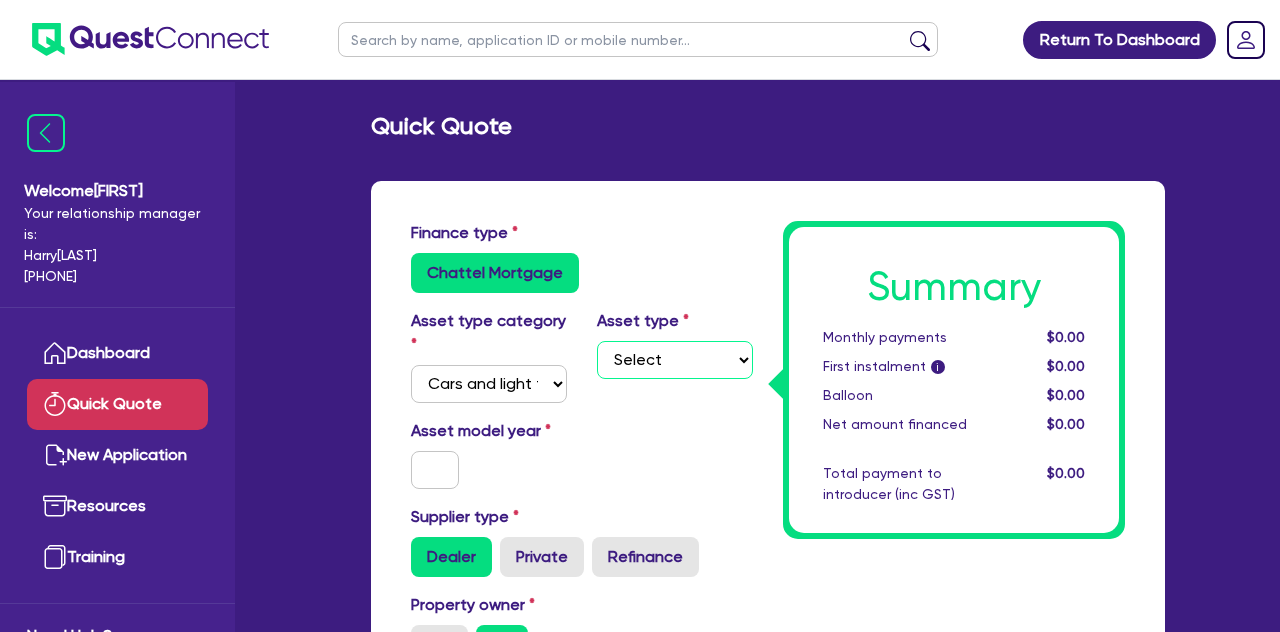 select on "PASSENGER_VEHICLES" 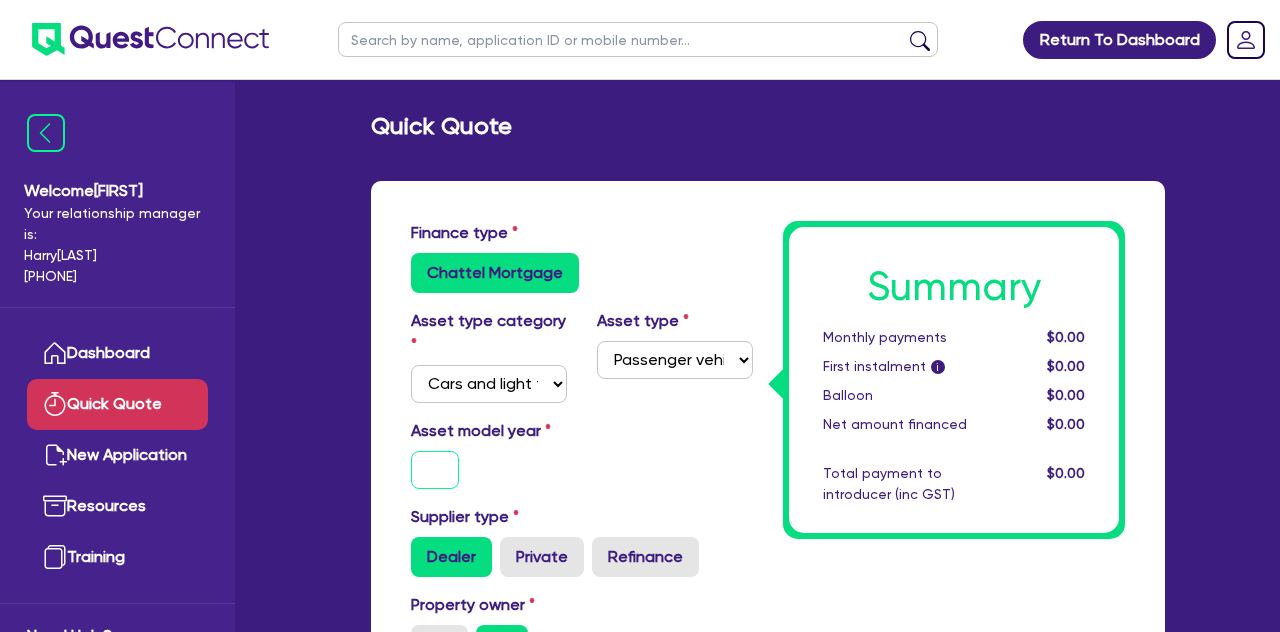 click at bounding box center [435, 470] 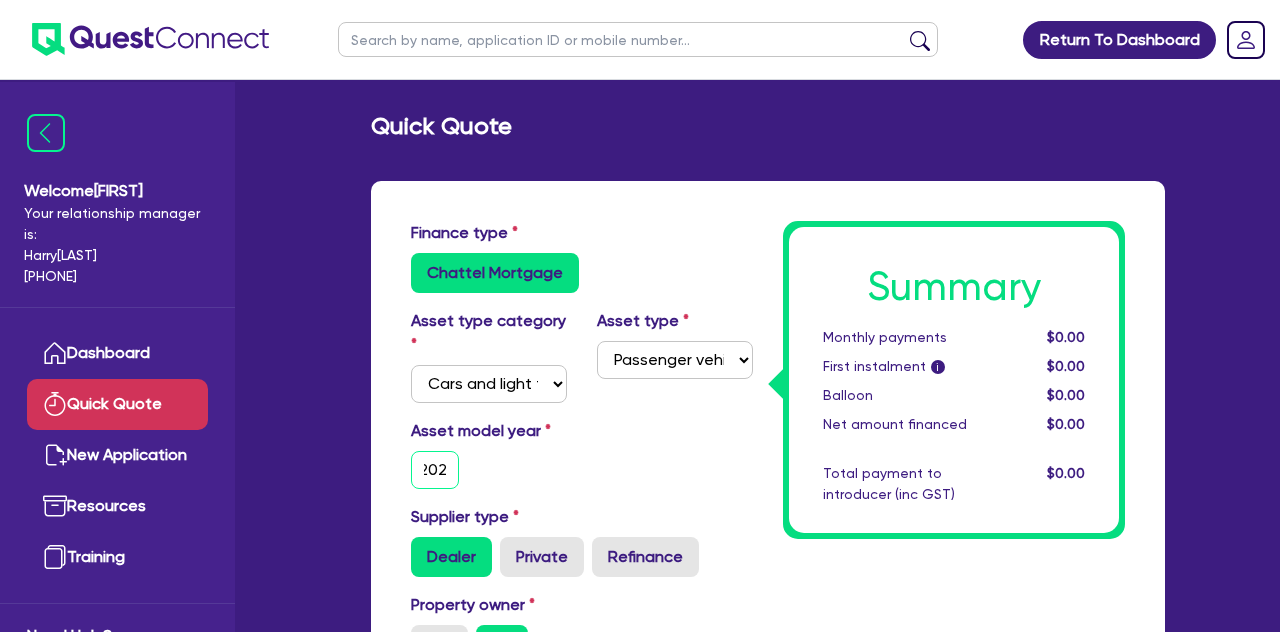 scroll, scrollTop: 0, scrollLeft: 13, axis: horizontal 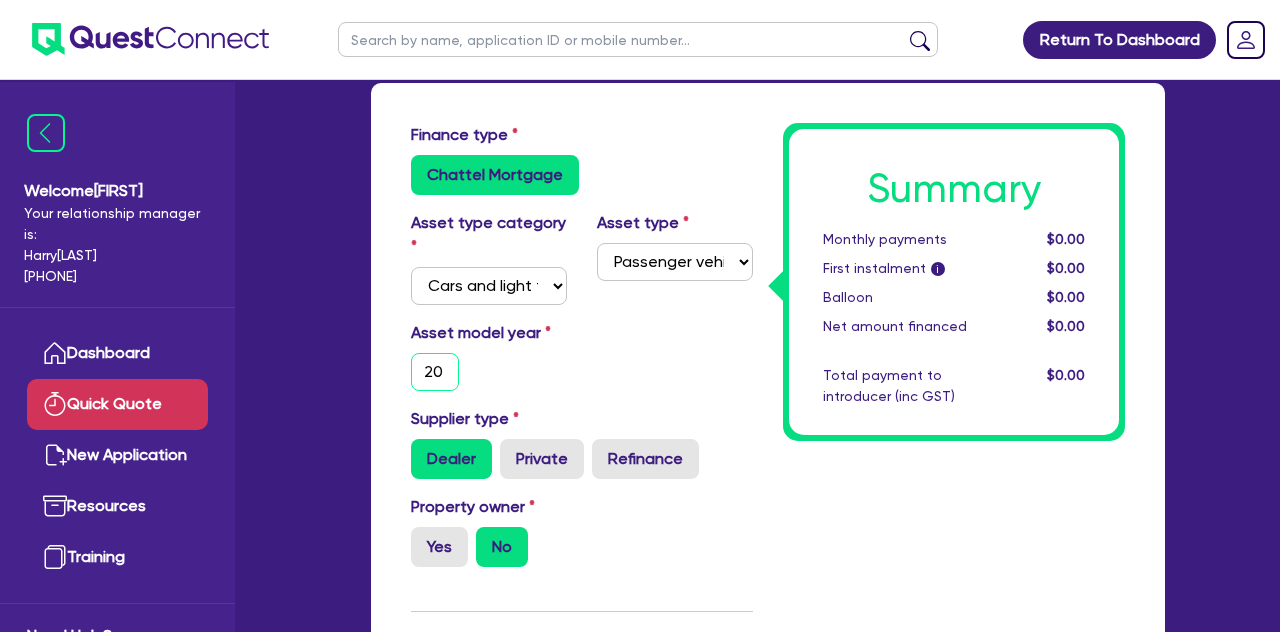 type on "2" 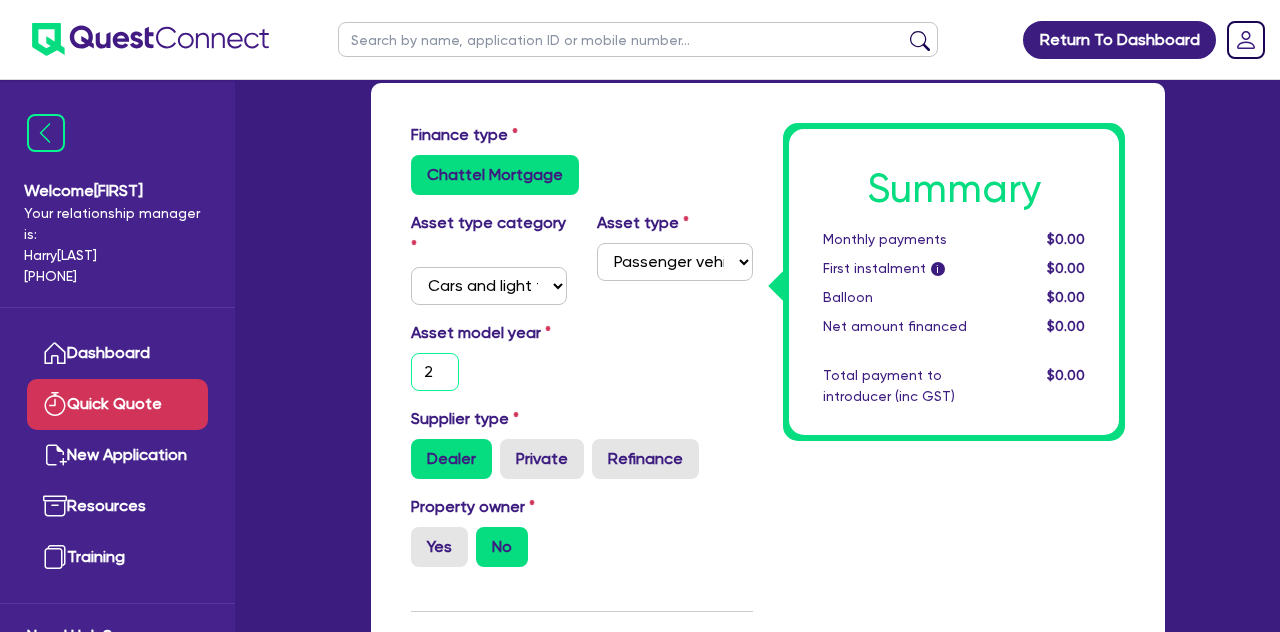scroll, scrollTop: 0, scrollLeft: 0, axis: both 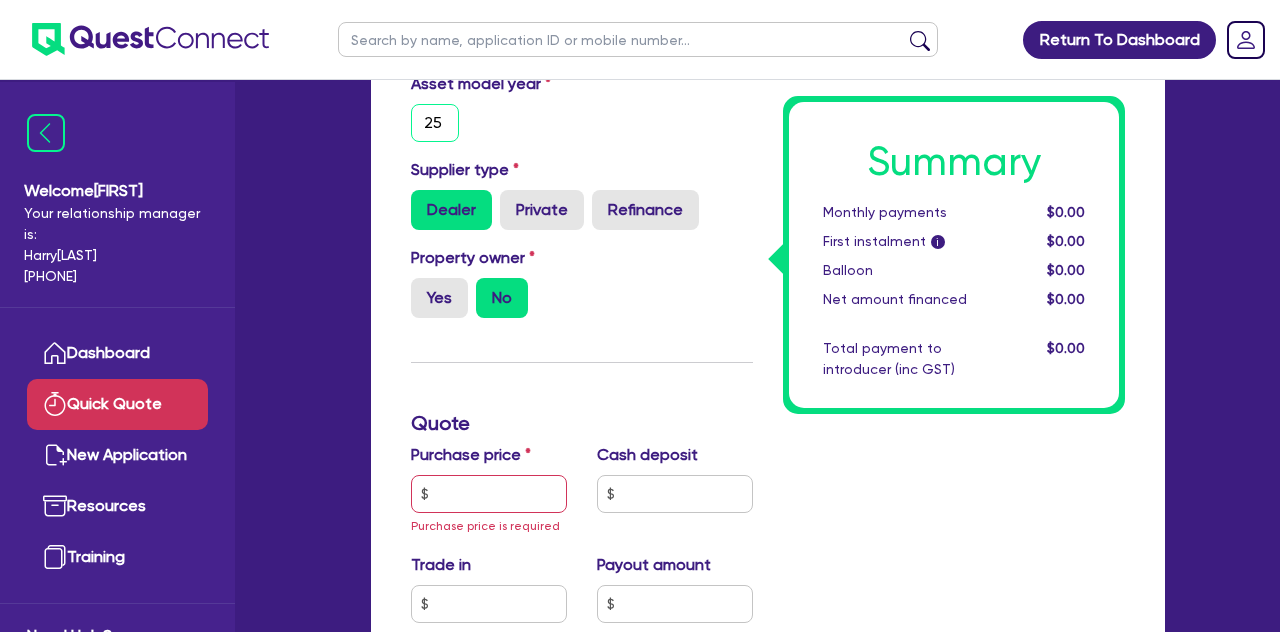 type on "25" 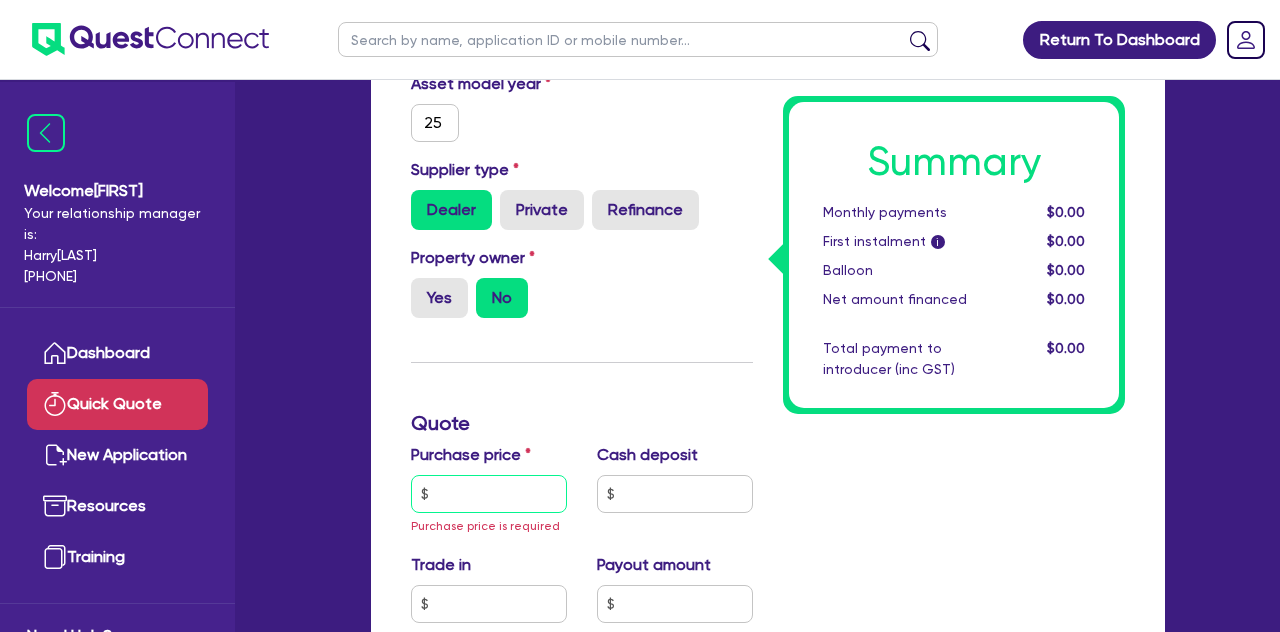 click at bounding box center [489, 494] 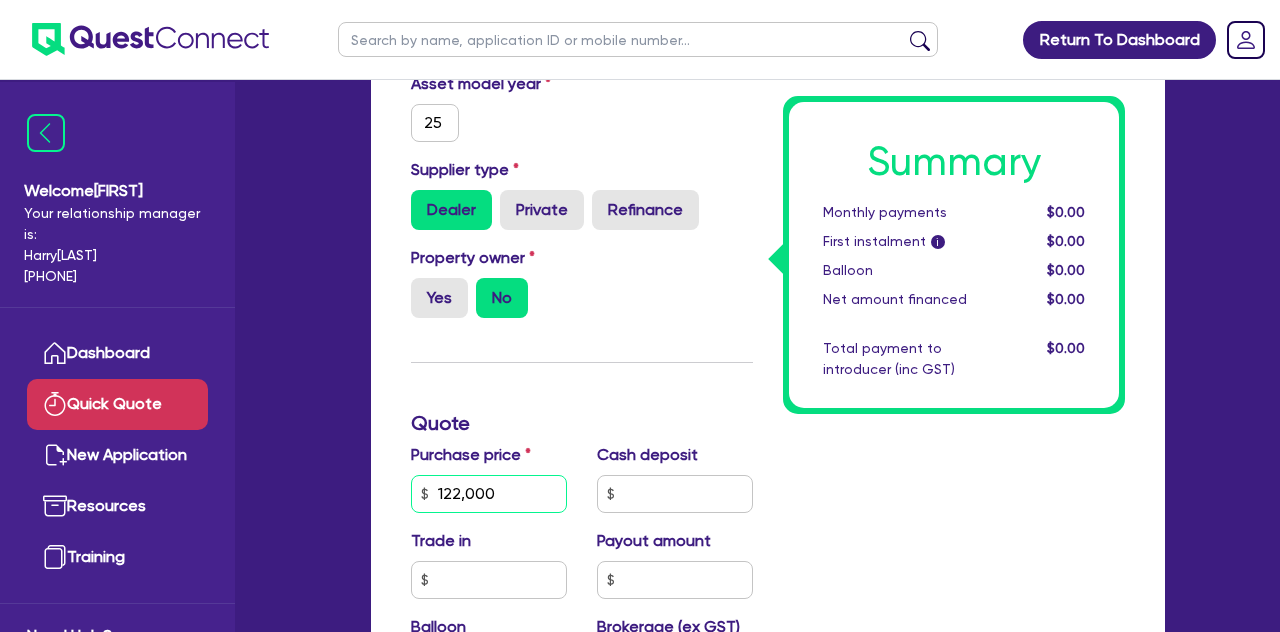 type on "122,000" 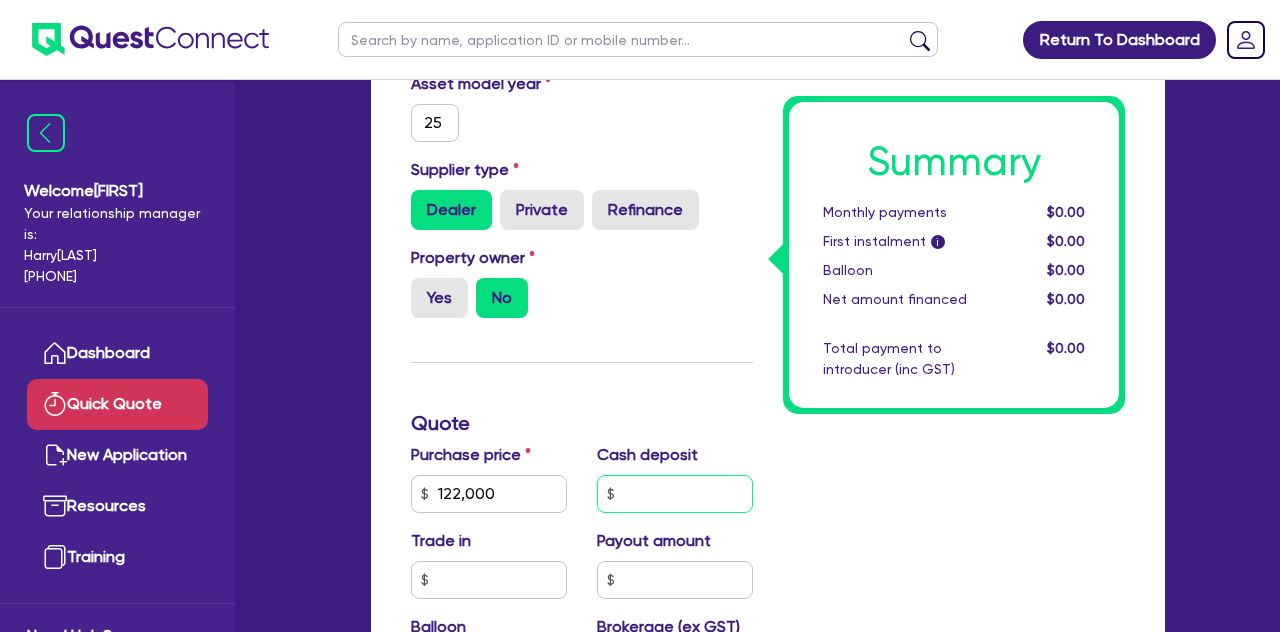 click at bounding box center (675, 494) 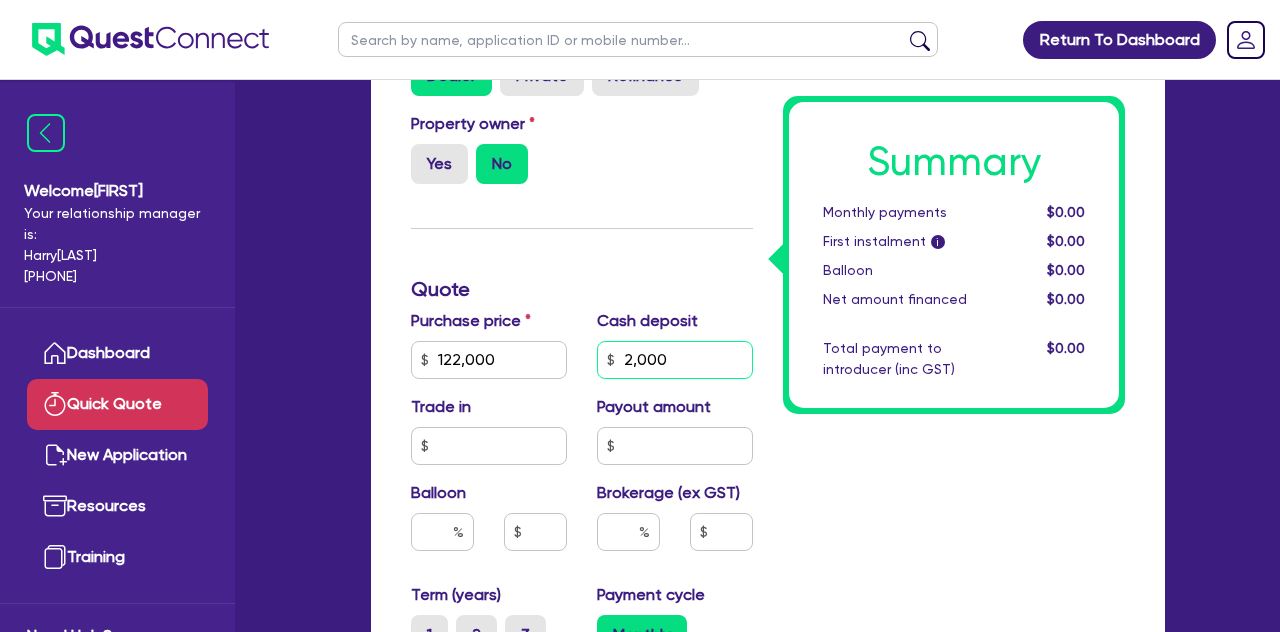 scroll, scrollTop: 501, scrollLeft: 0, axis: vertical 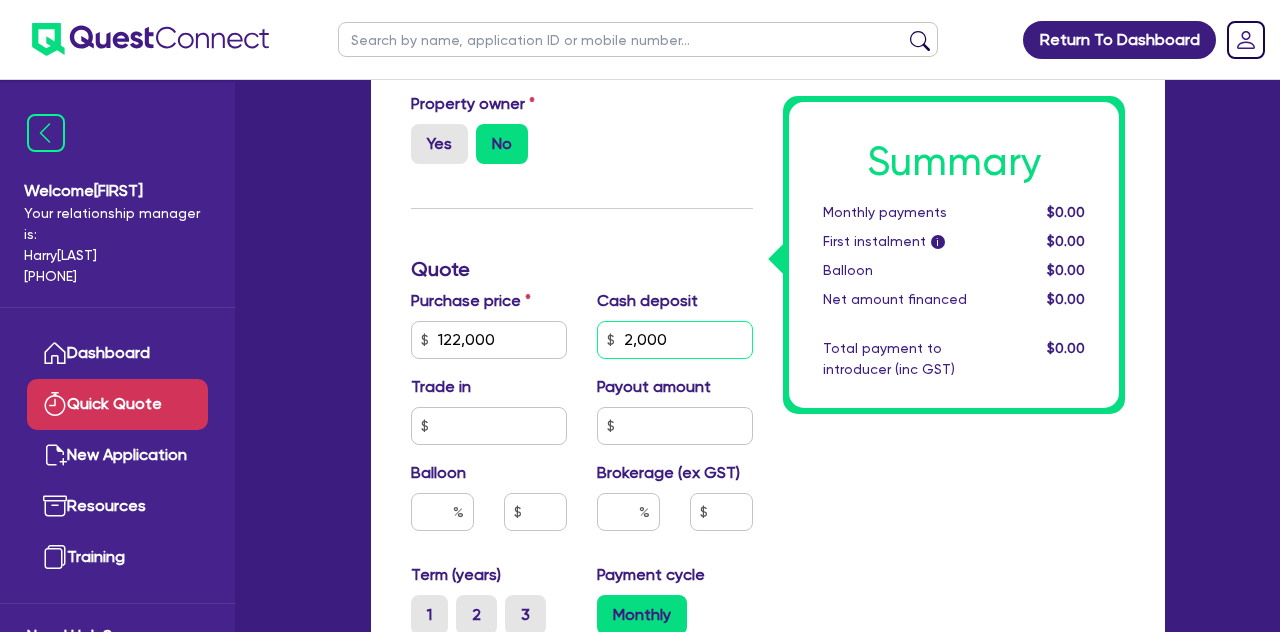 type on "2,000" 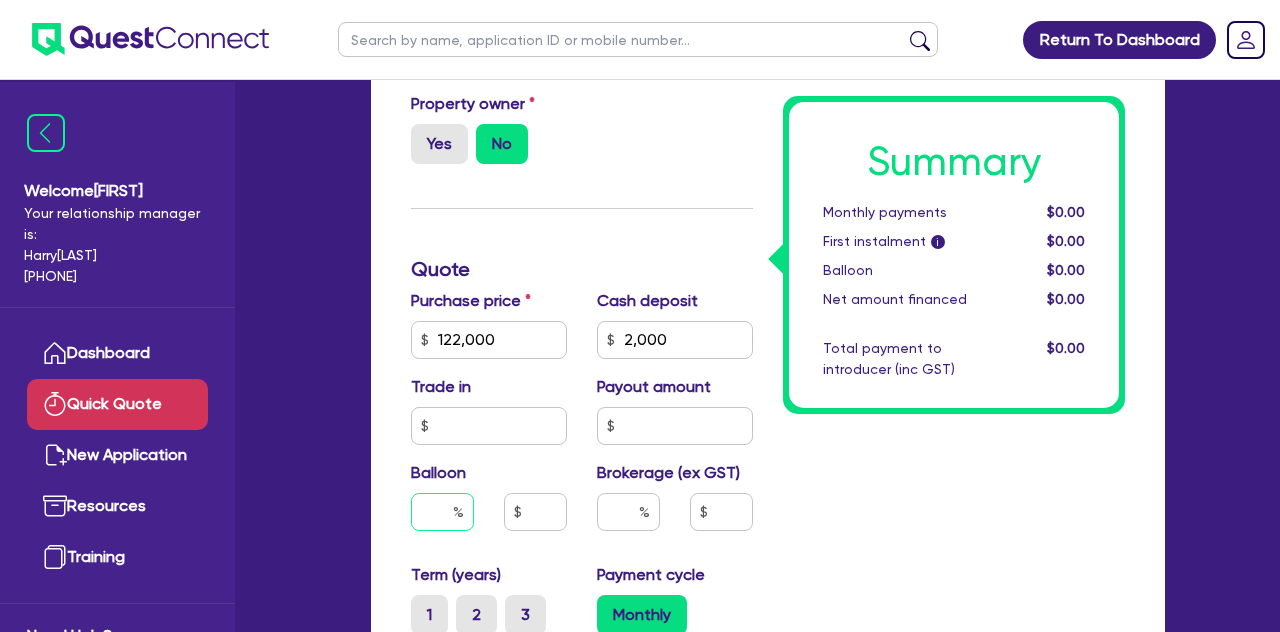 click at bounding box center (442, 512) 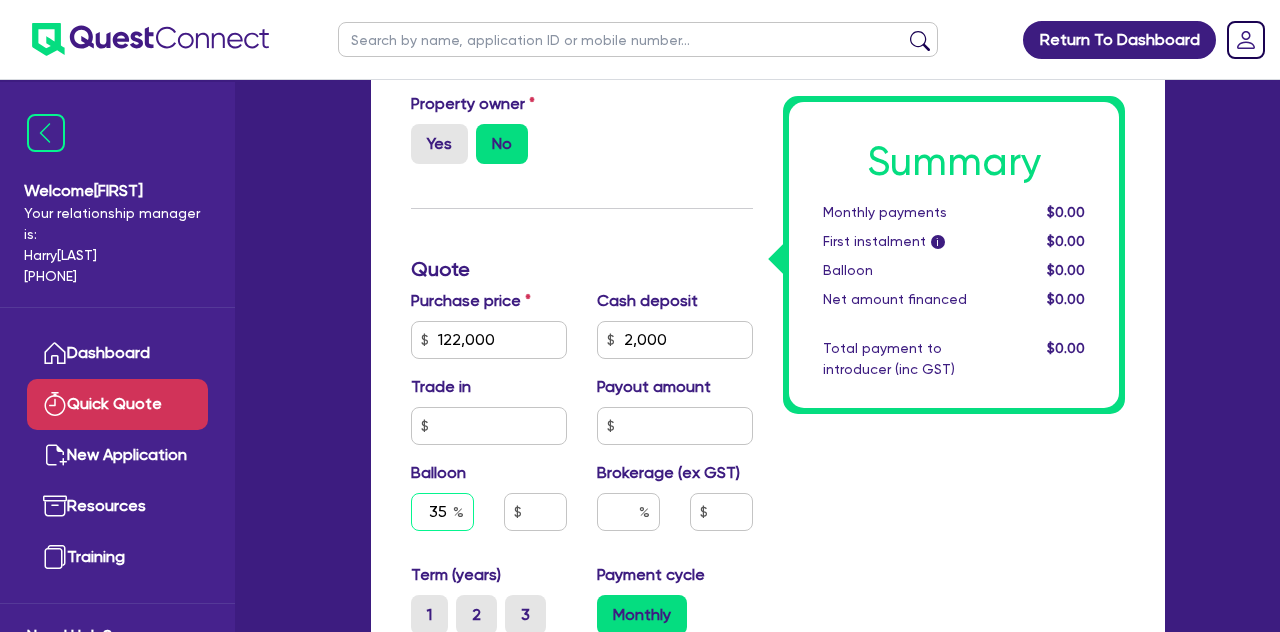 type on "35" 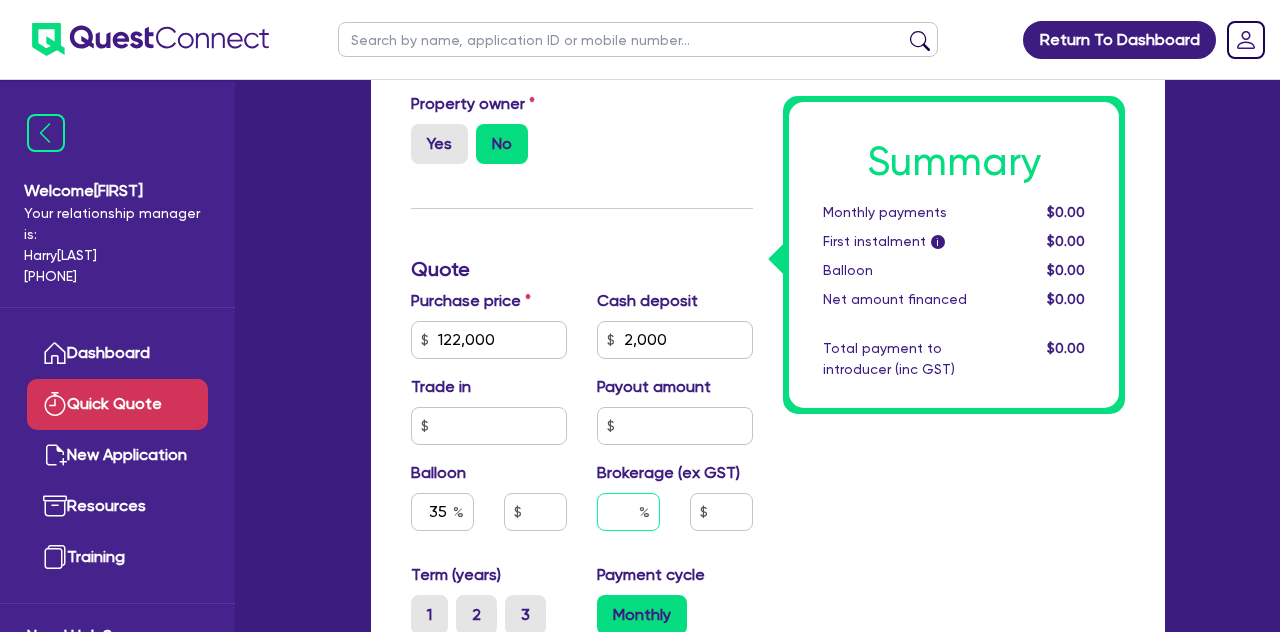 click at bounding box center [628, 512] 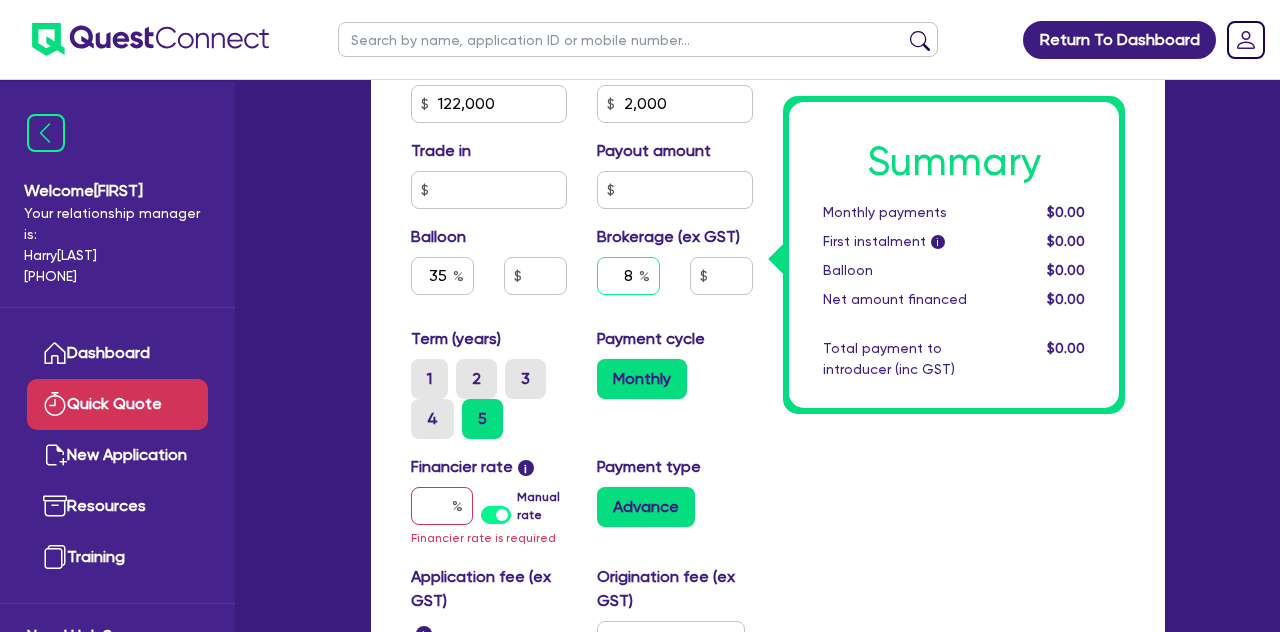 scroll, scrollTop: 747, scrollLeft: 0, axis: vertical 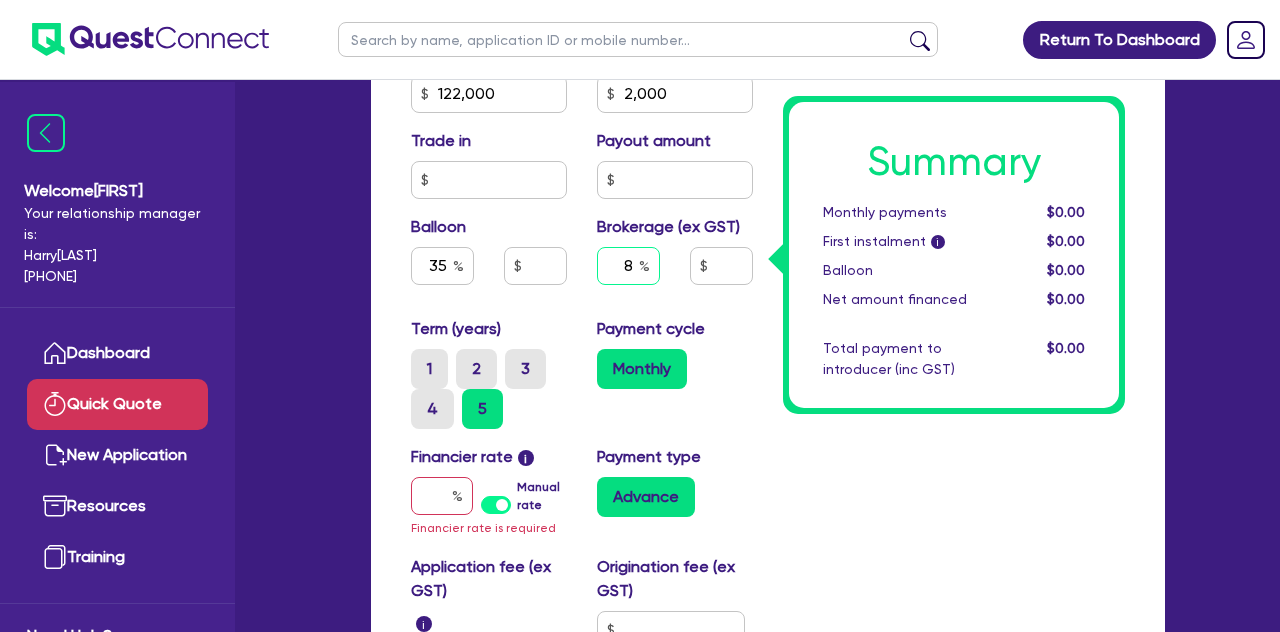 type on "8" 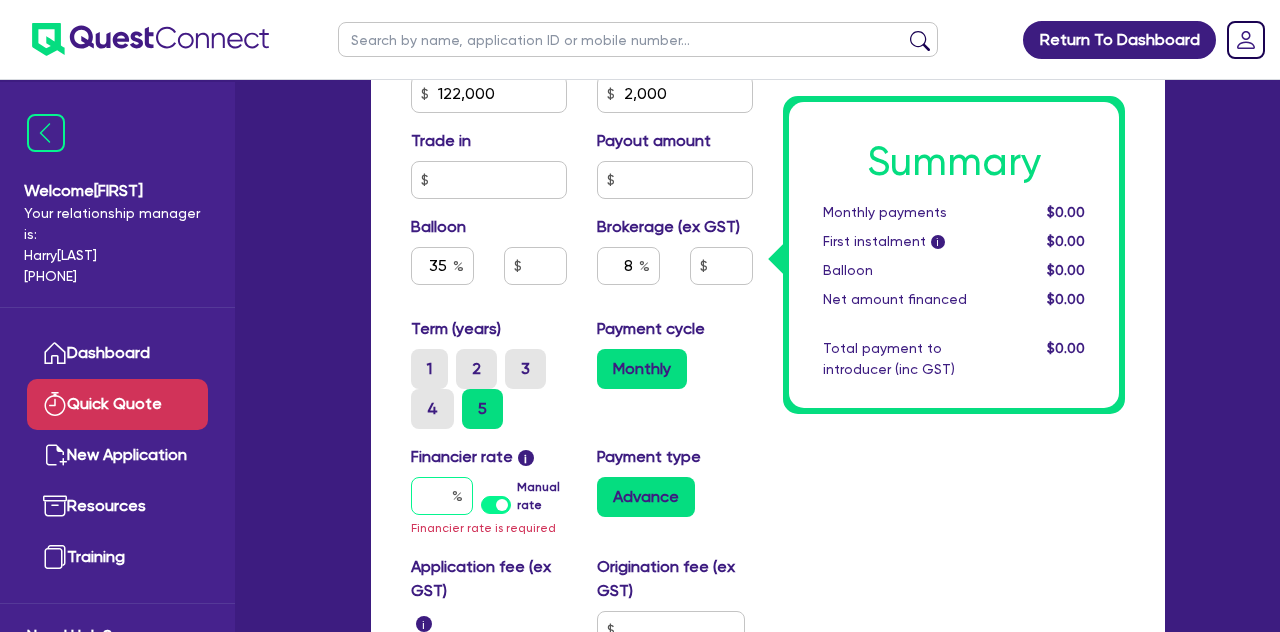 click at bounding box center (442, 496) 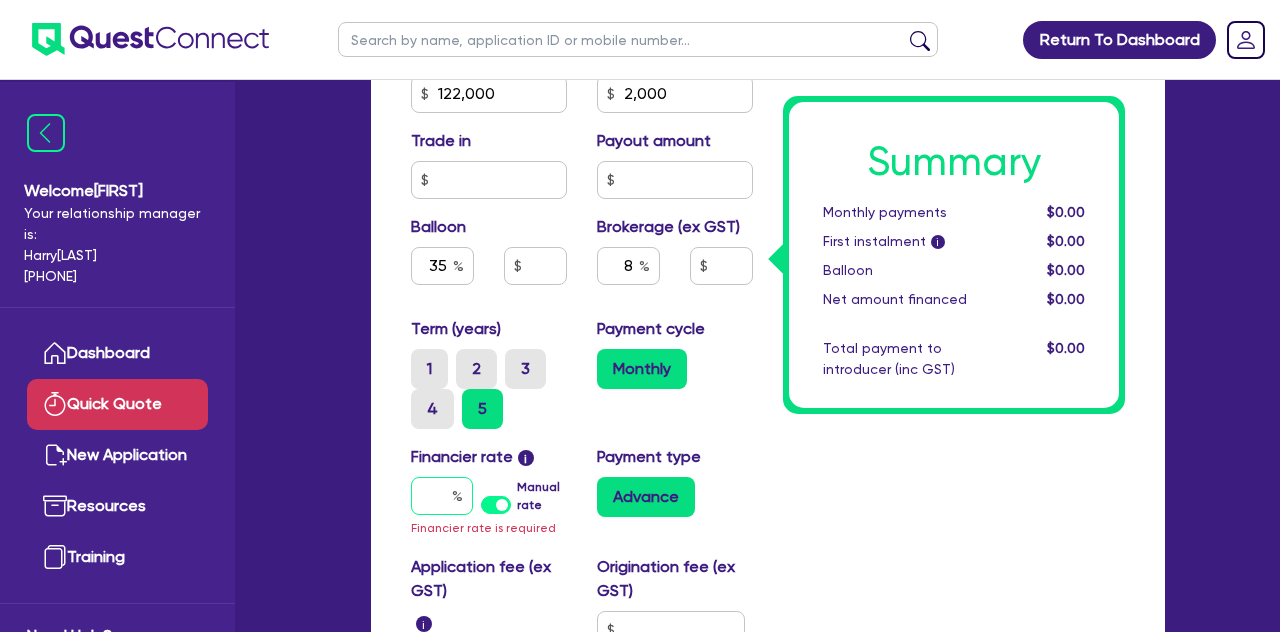 type on "1" 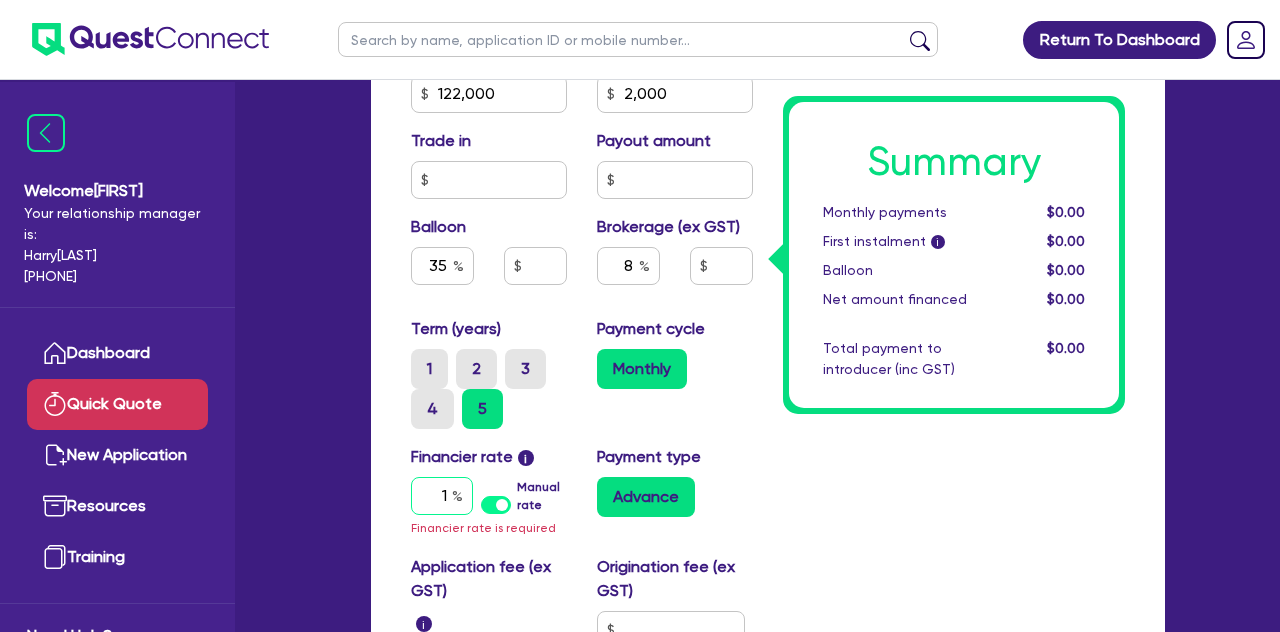 type on "42,700" 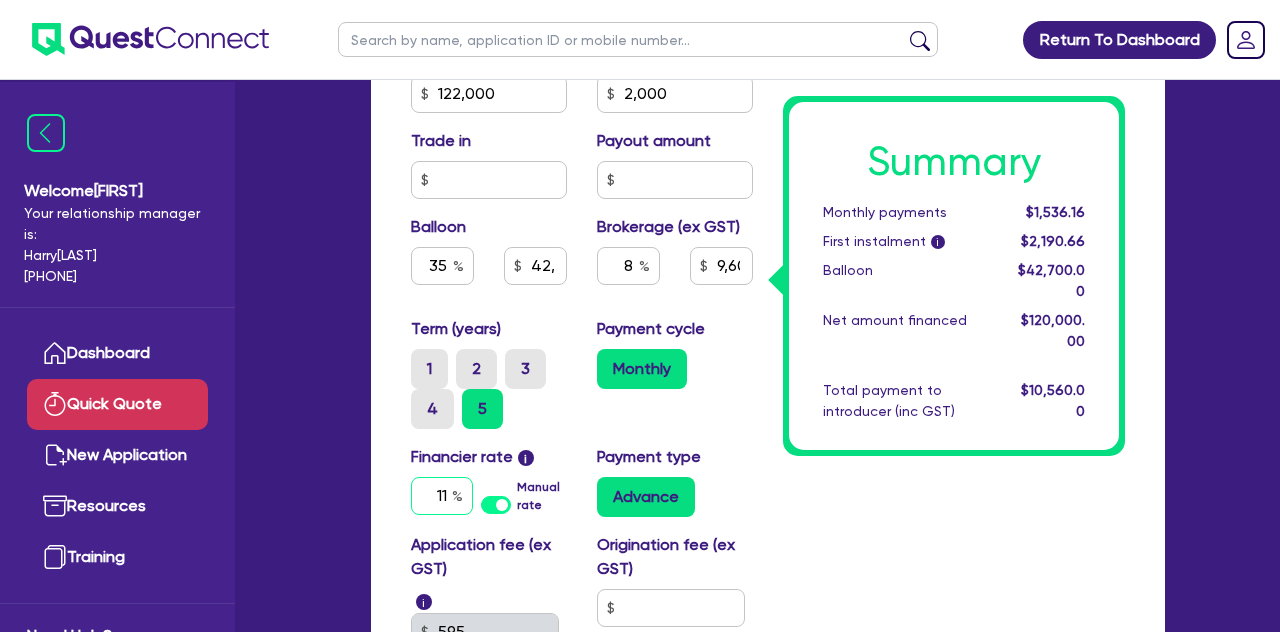 type on "11" 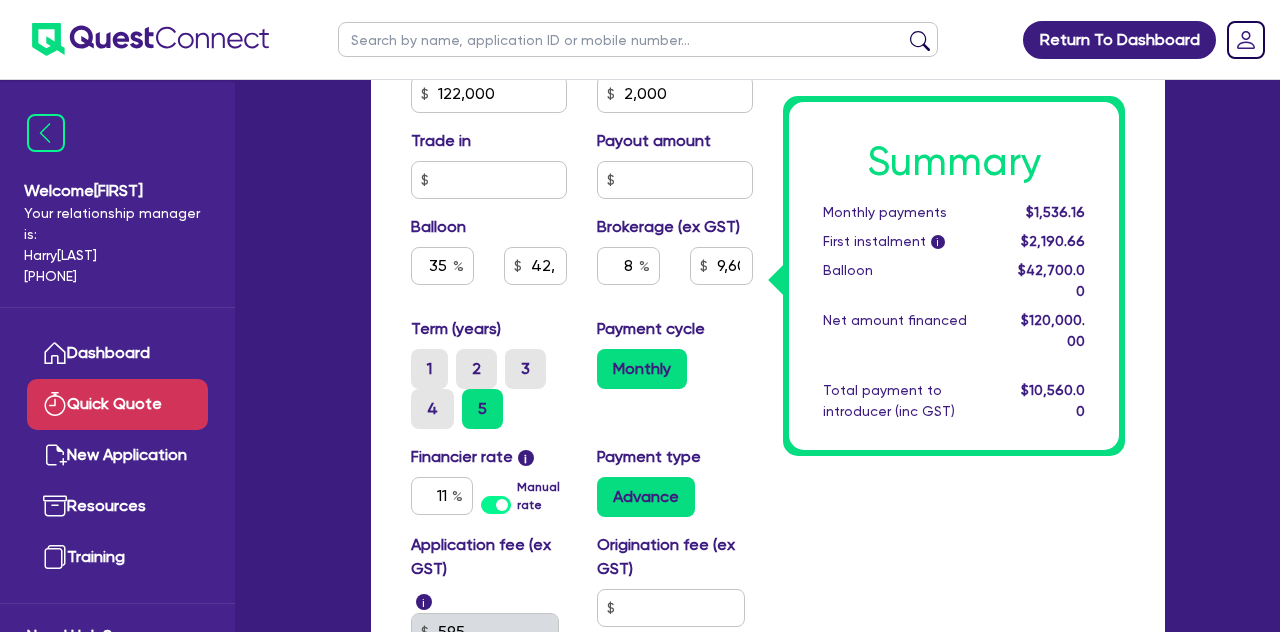 type on "42,700" 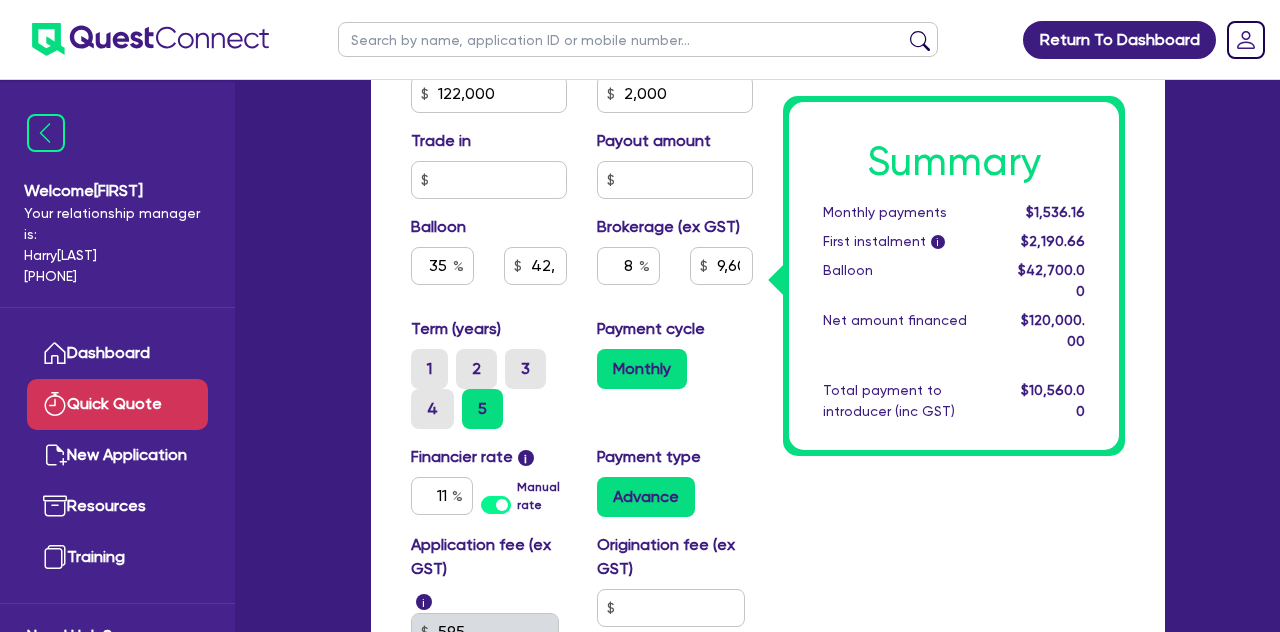 type on "9,600" 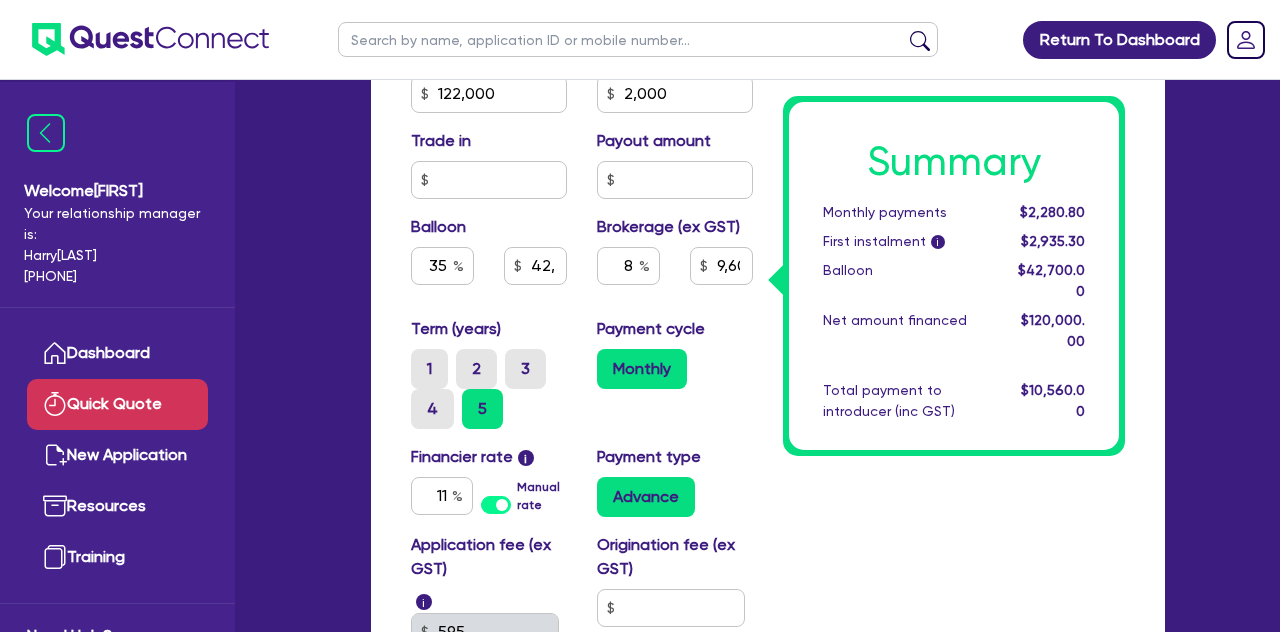 click on "Payment cycle Monthly" at bounding box center (675, 373) 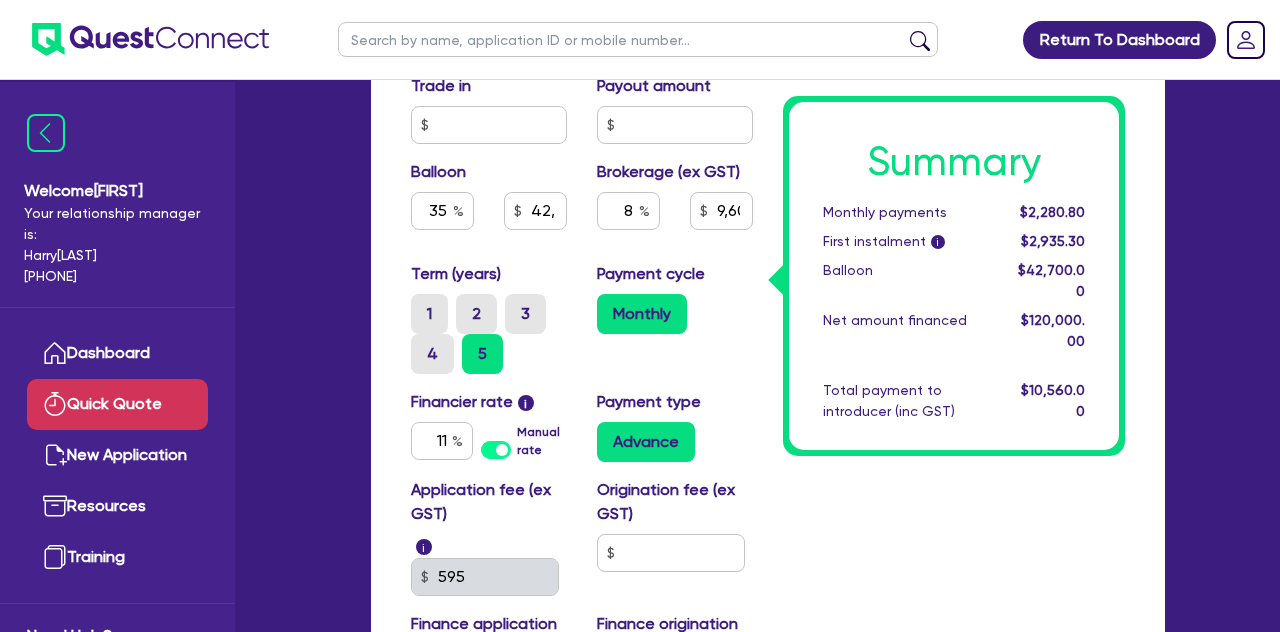 scroll, scrollTop: 809, scrollLeft: 0, axis: vertical 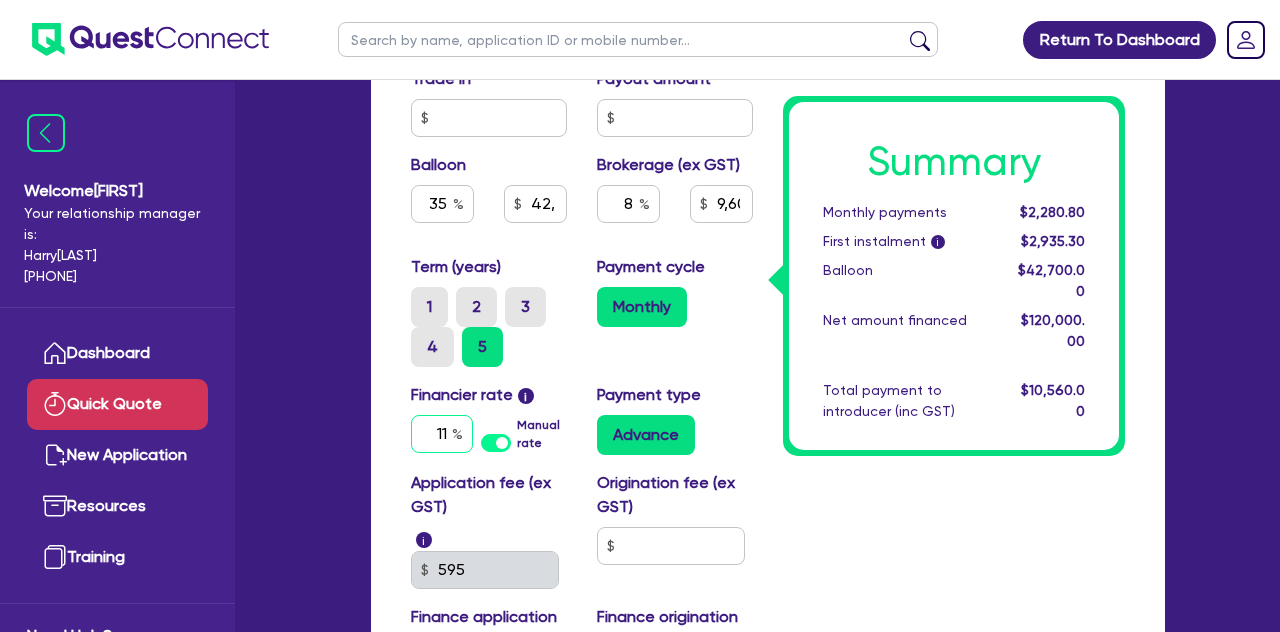 drag, startPoint x: 426, startPoint y: 434, endPoint x: 490, endPoint y: 429, distance: 64.195015 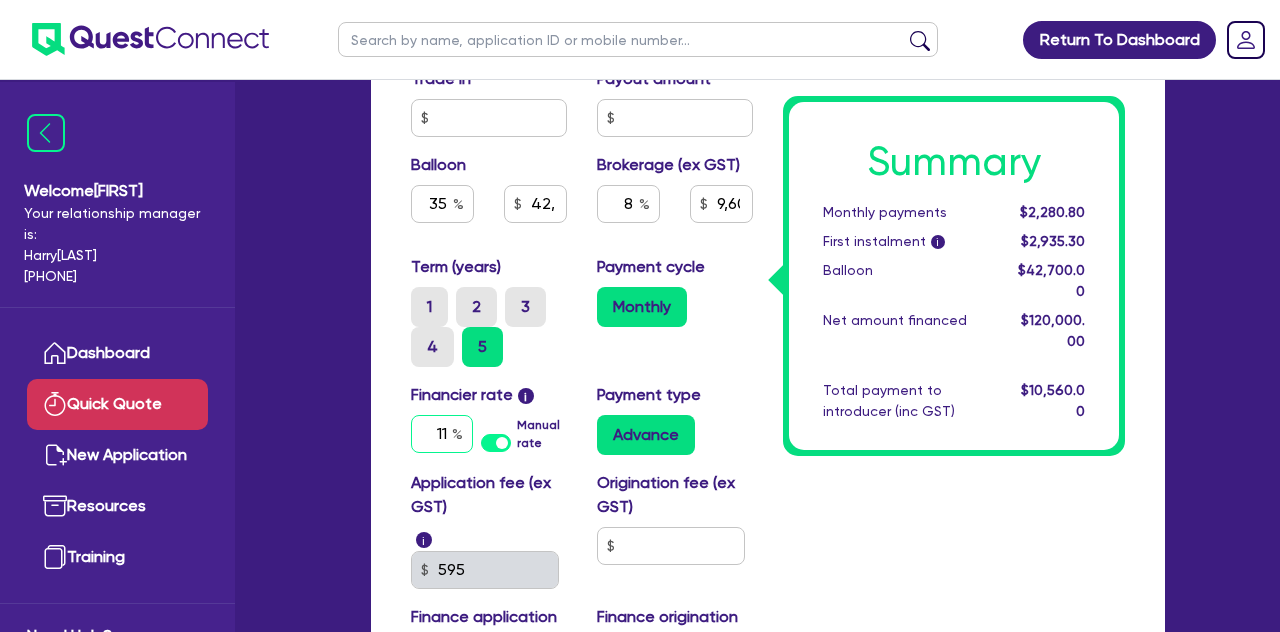 click on "11   Manual rate" at bounding box center [489, 434] 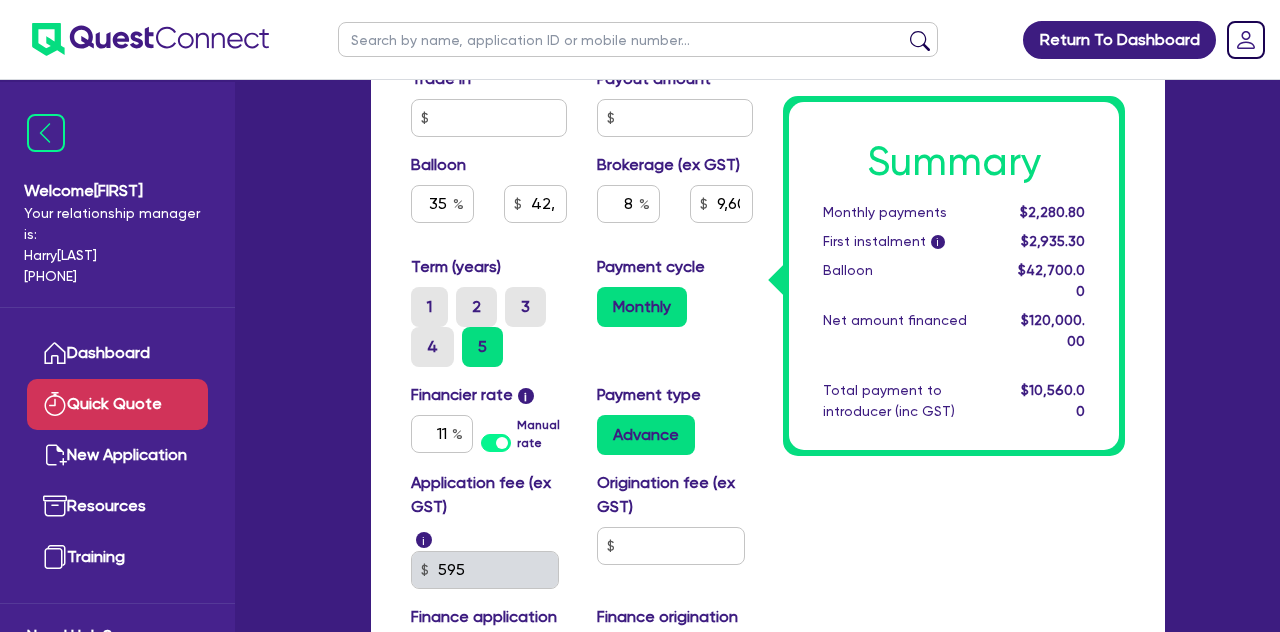 click on "Manual rate" at bounding box center (542, 434) 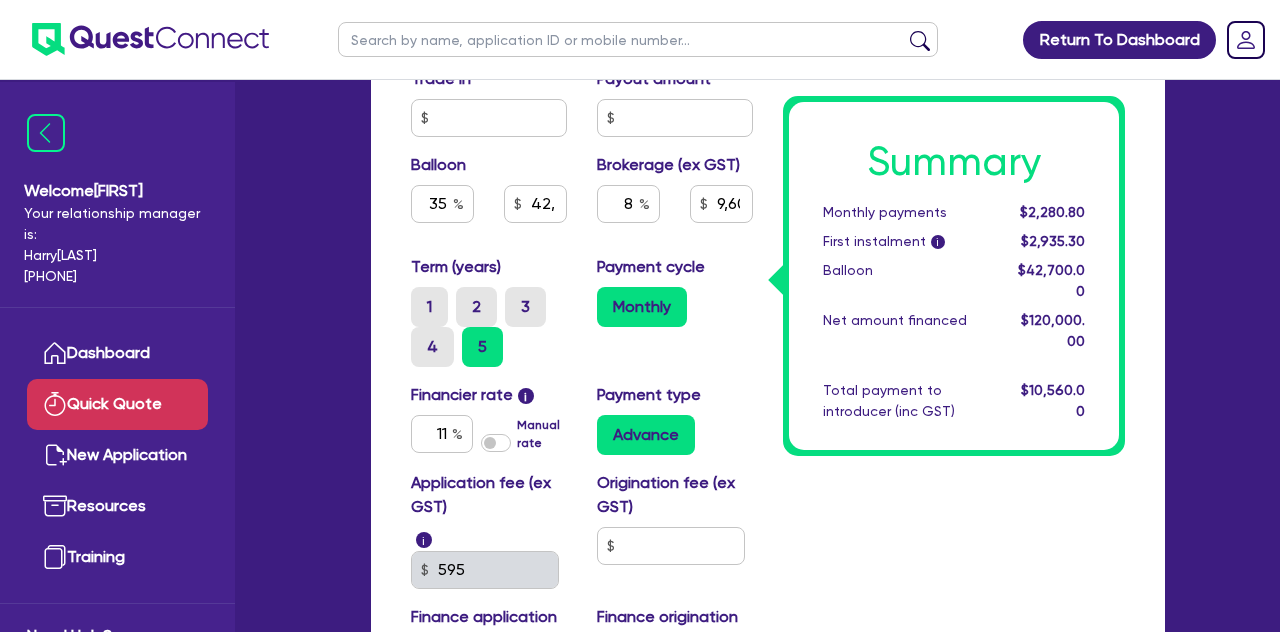 type on "42,700" 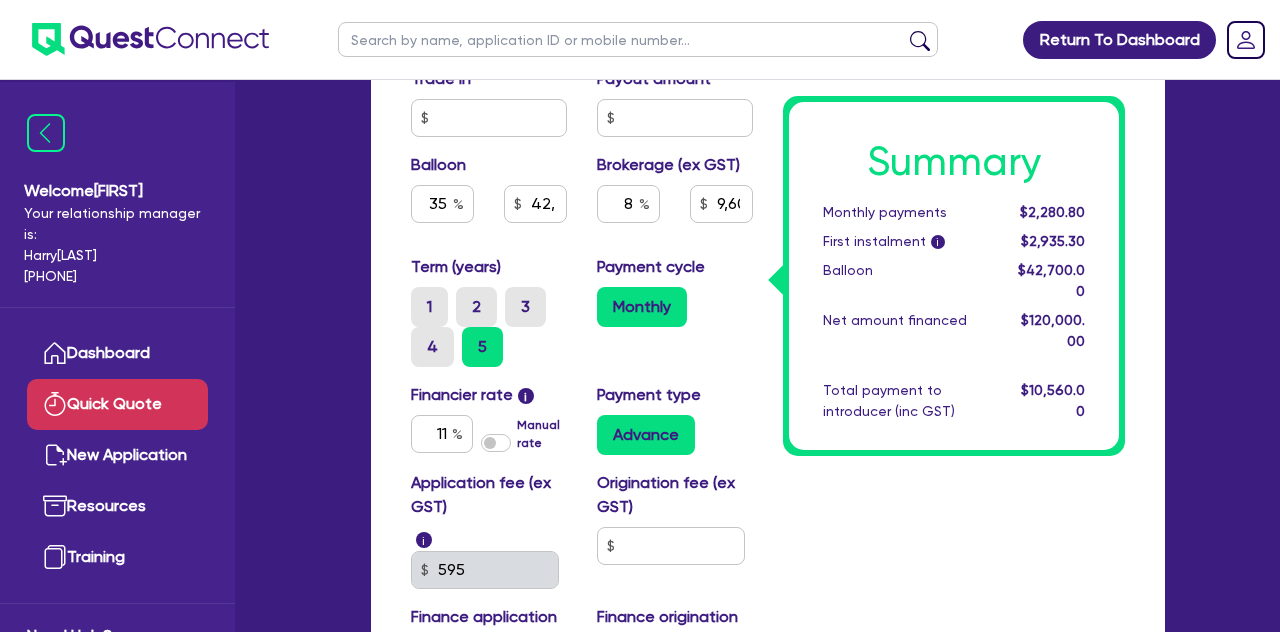 type on "9,600" 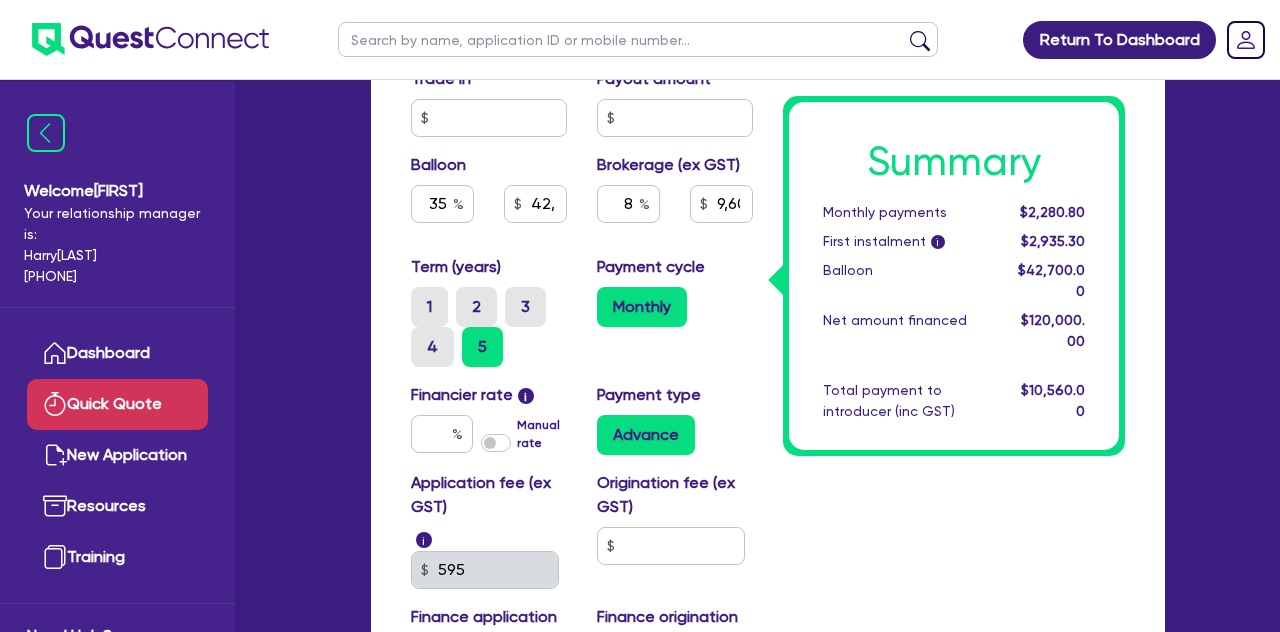 type on "42,700" 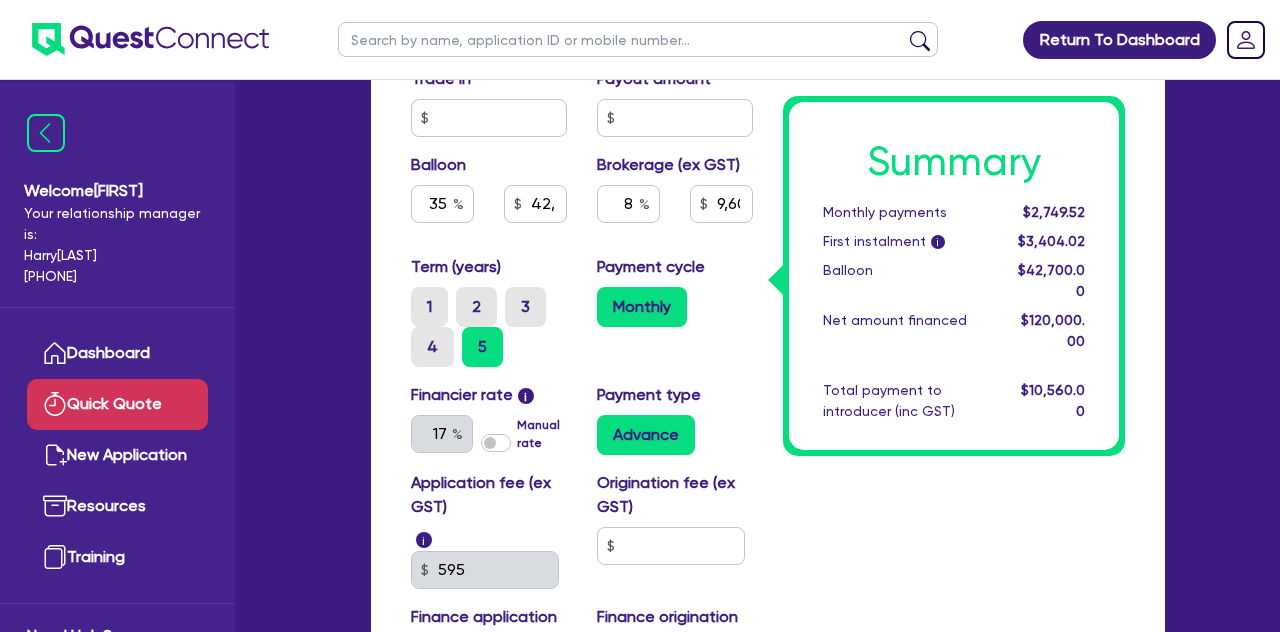 click on "Manual rate" at bounding box center (542, 434) 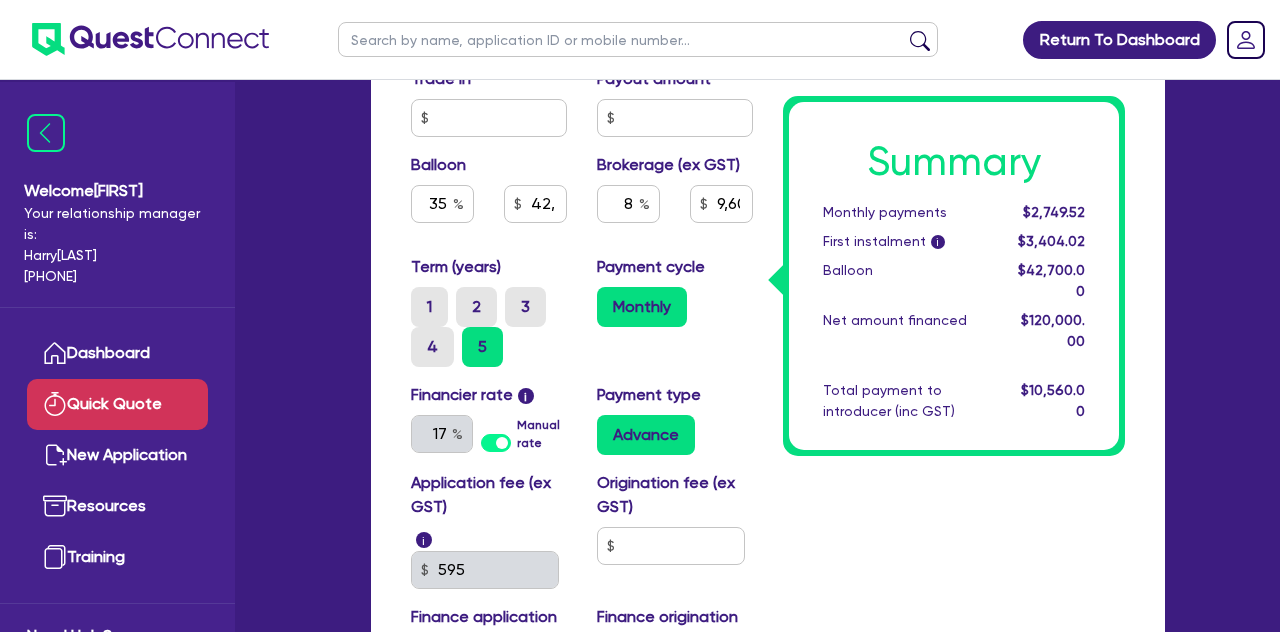 type 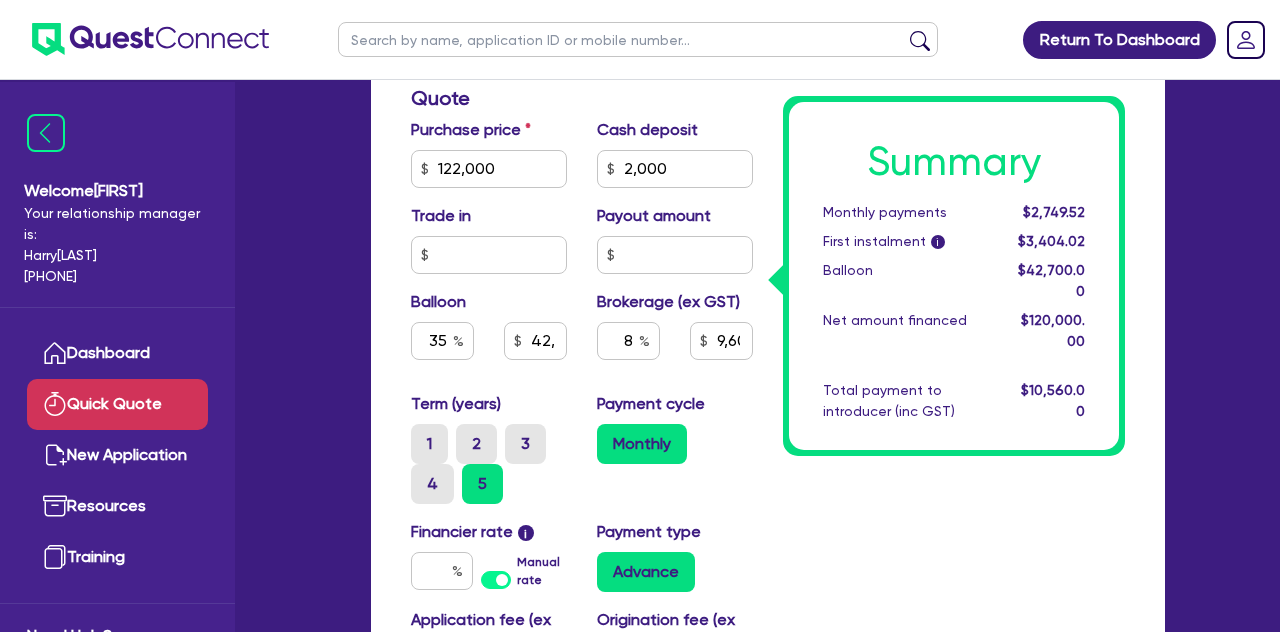 scroll, scrollTop: 627, scrollLeft: 0, axis: vertical 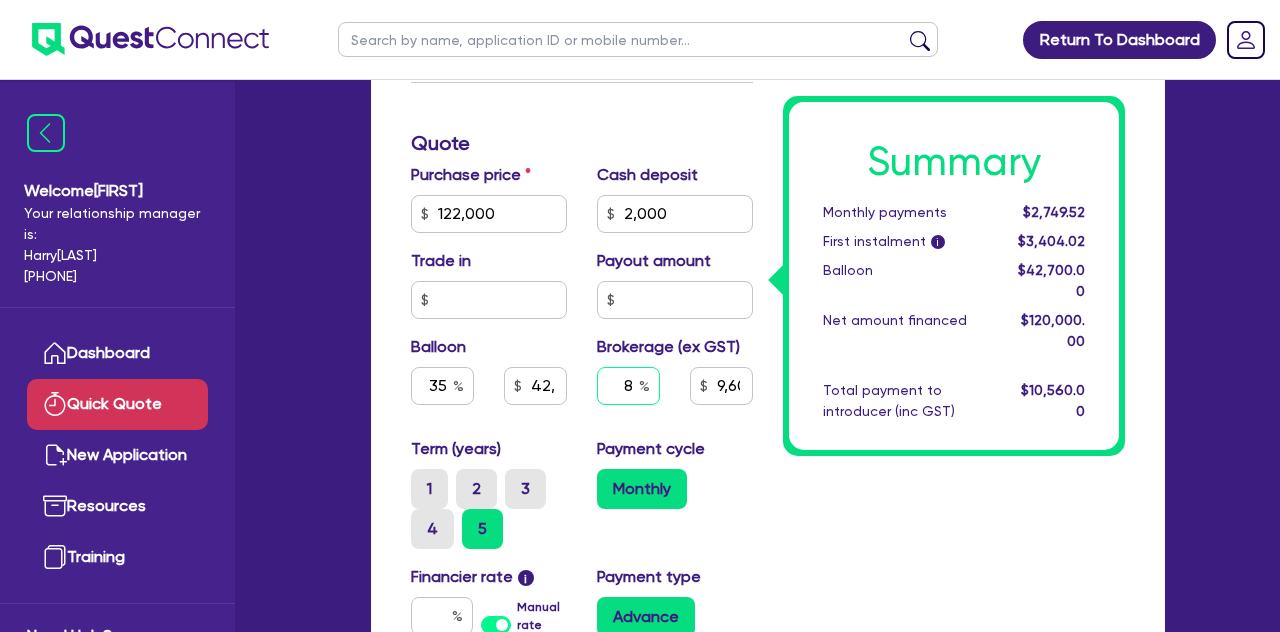 drag, startPoint x: 617, startPoint y: 385, endPoint x: 672, endPoint y: 383, distance: 55.03635 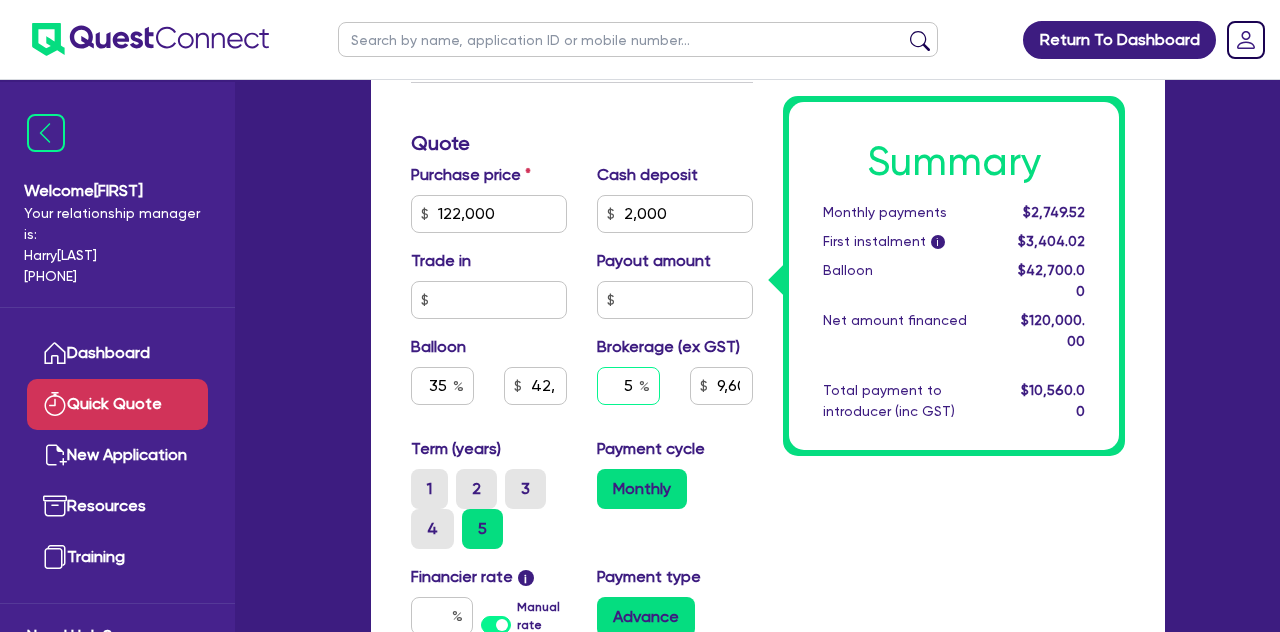 type on "5" 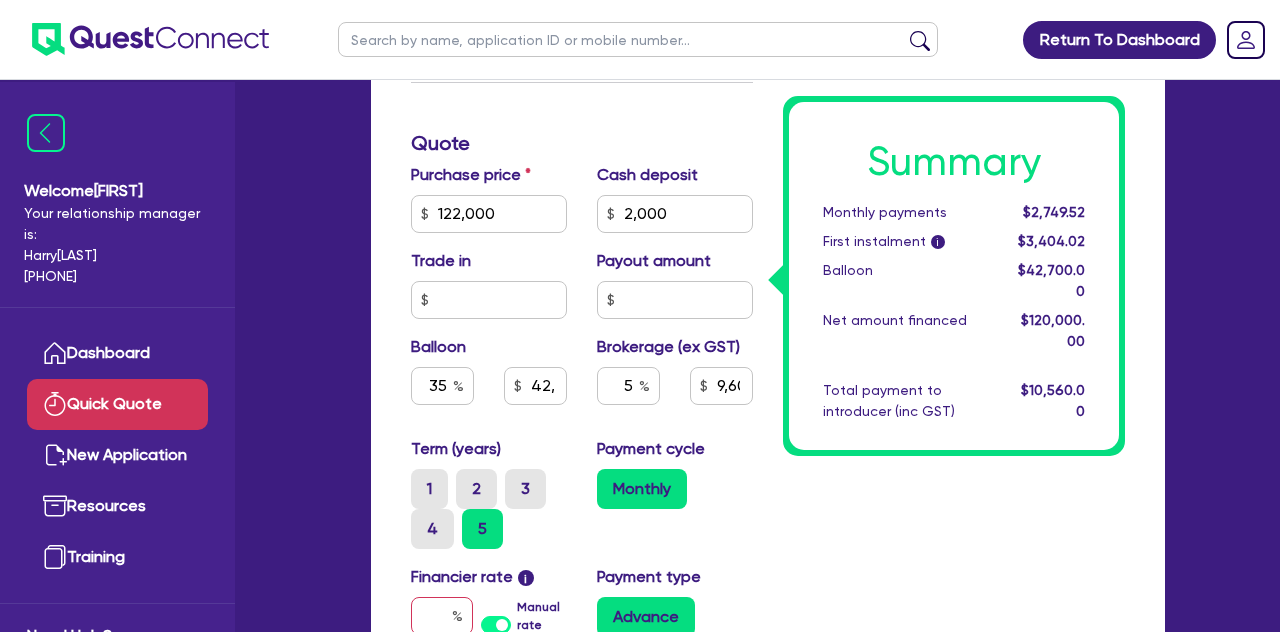 click on "Payment cycle" at bounding box center (651, 449) 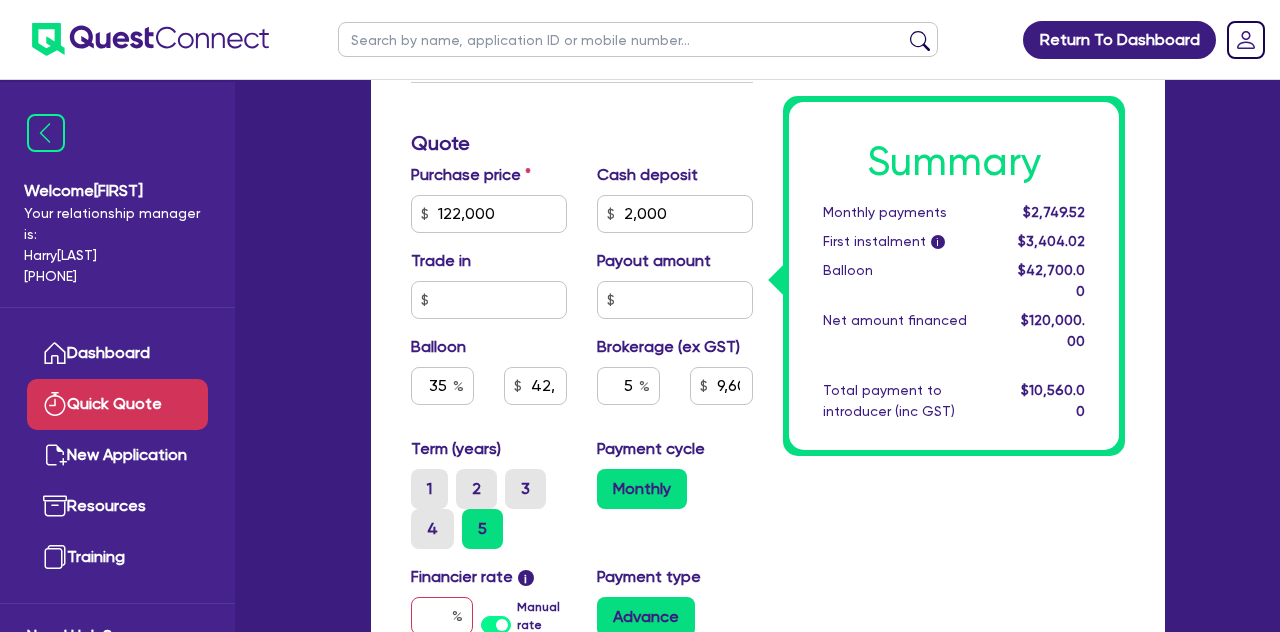 click on "Term (years) 1 2 3 4 5" at bounding box center (489, 493) 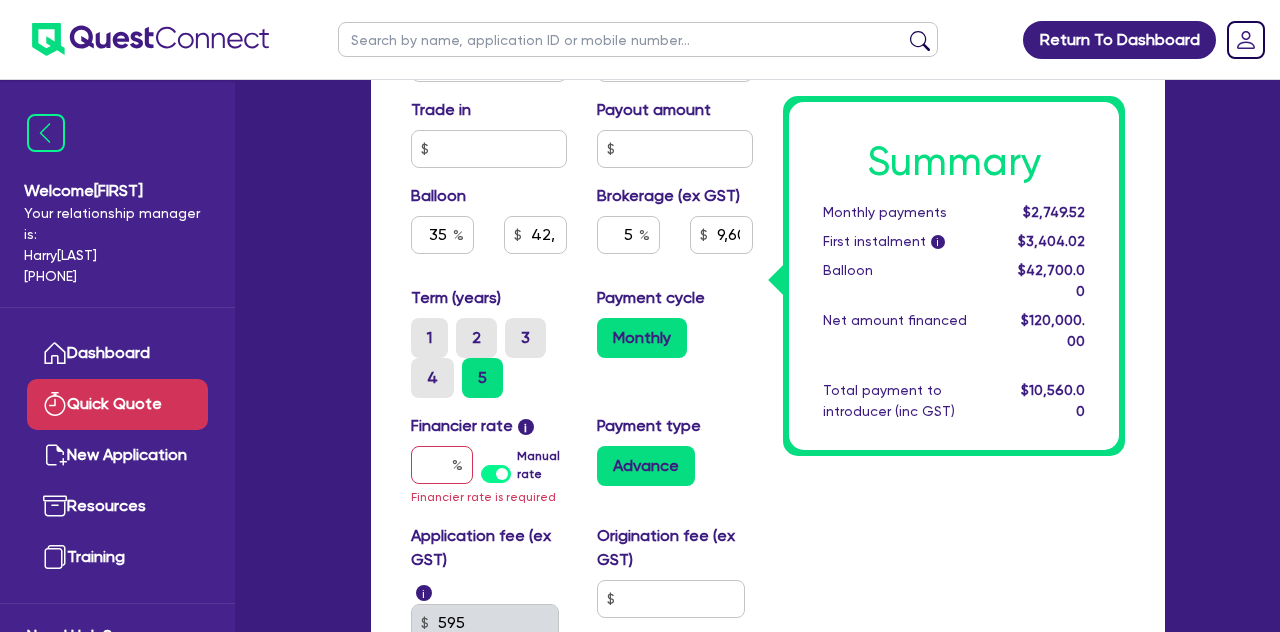 scroll, scrollTop: 777, scrollLeft: 0, axis: vertical 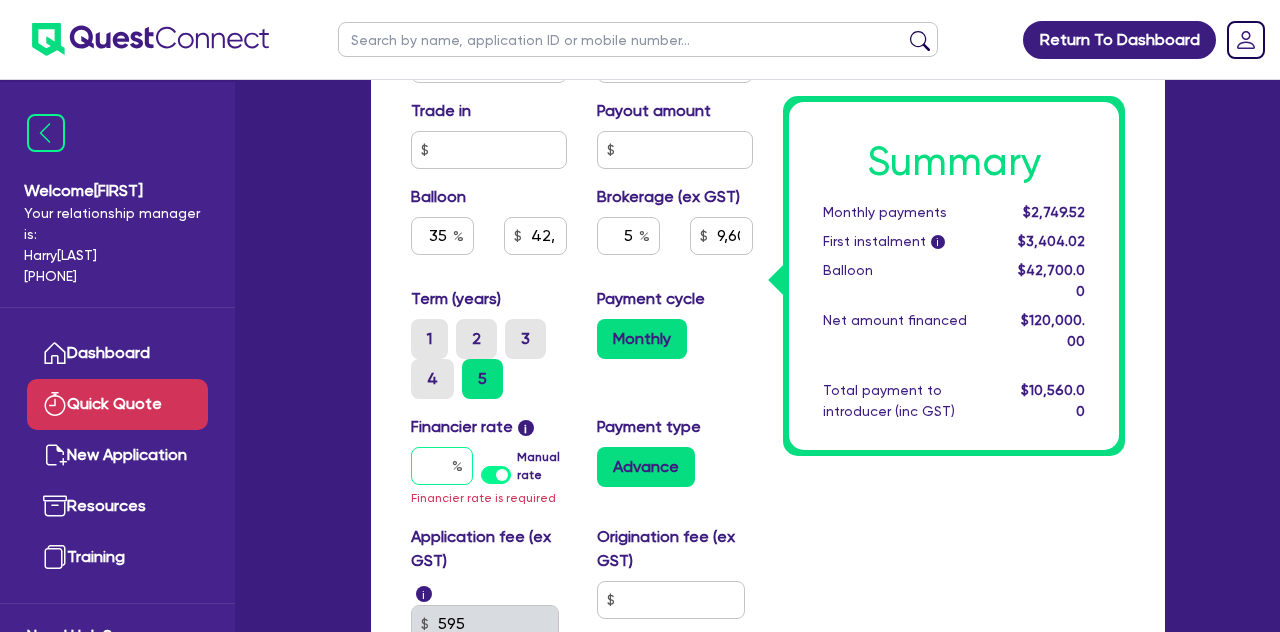 click at bounding box center [442, 466] 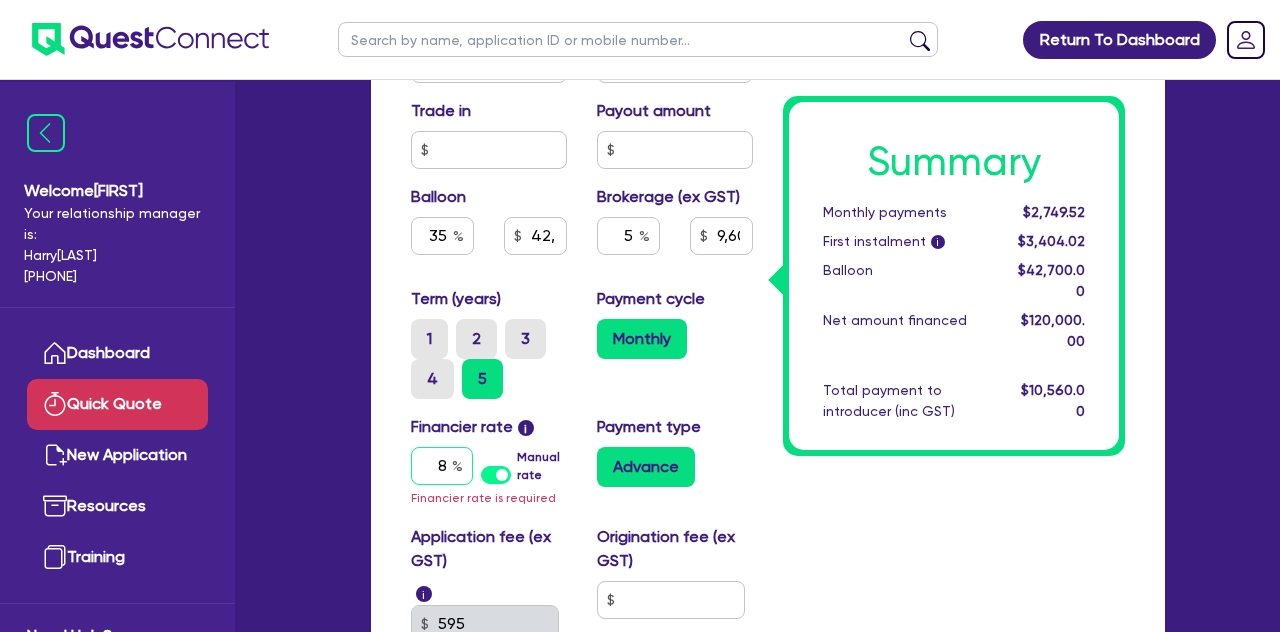 type on "42,700" 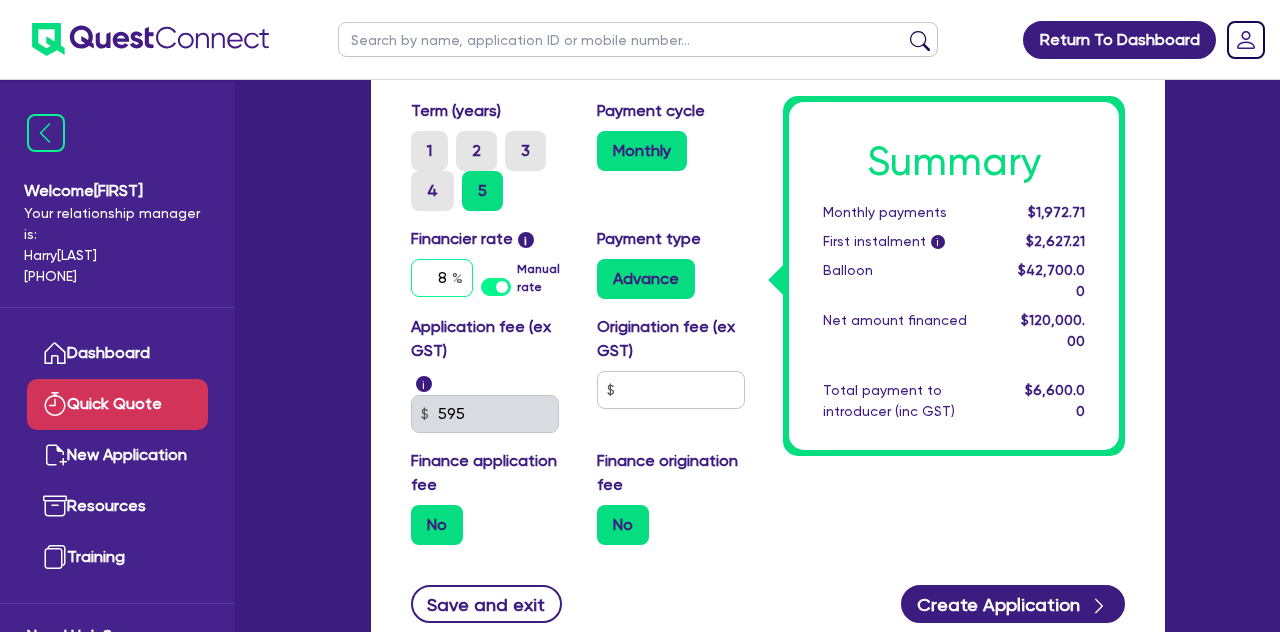 scroll, scrollTop: 1030, scrollLeft: 0, axis: vertical 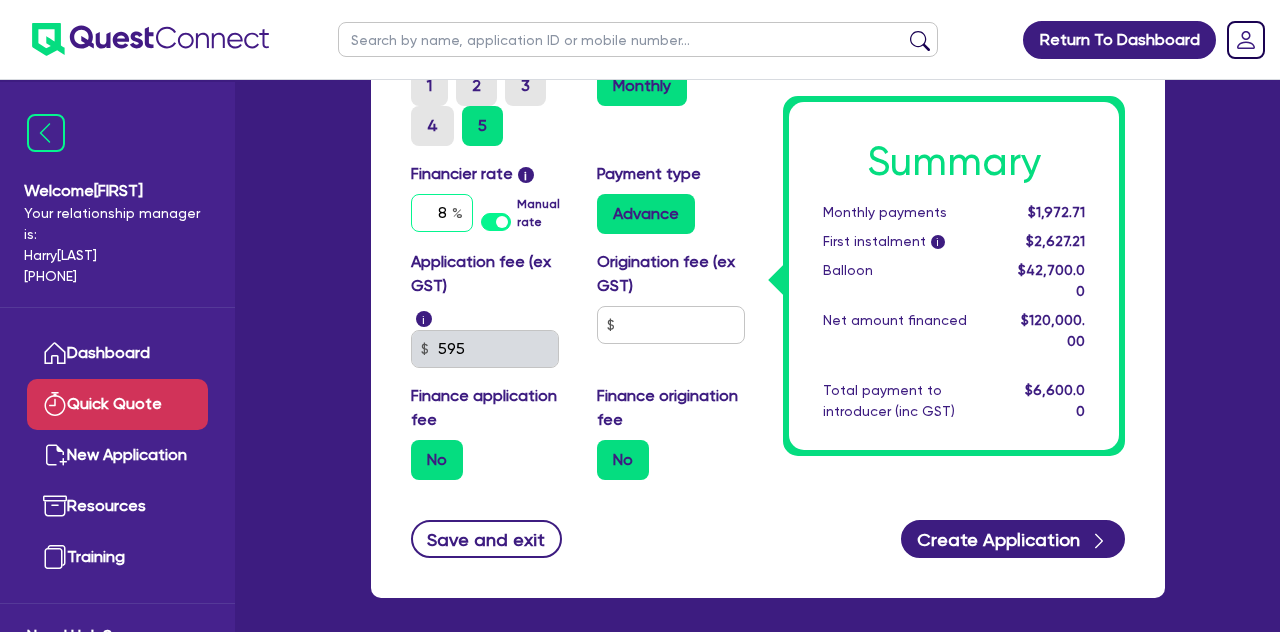type on "8" 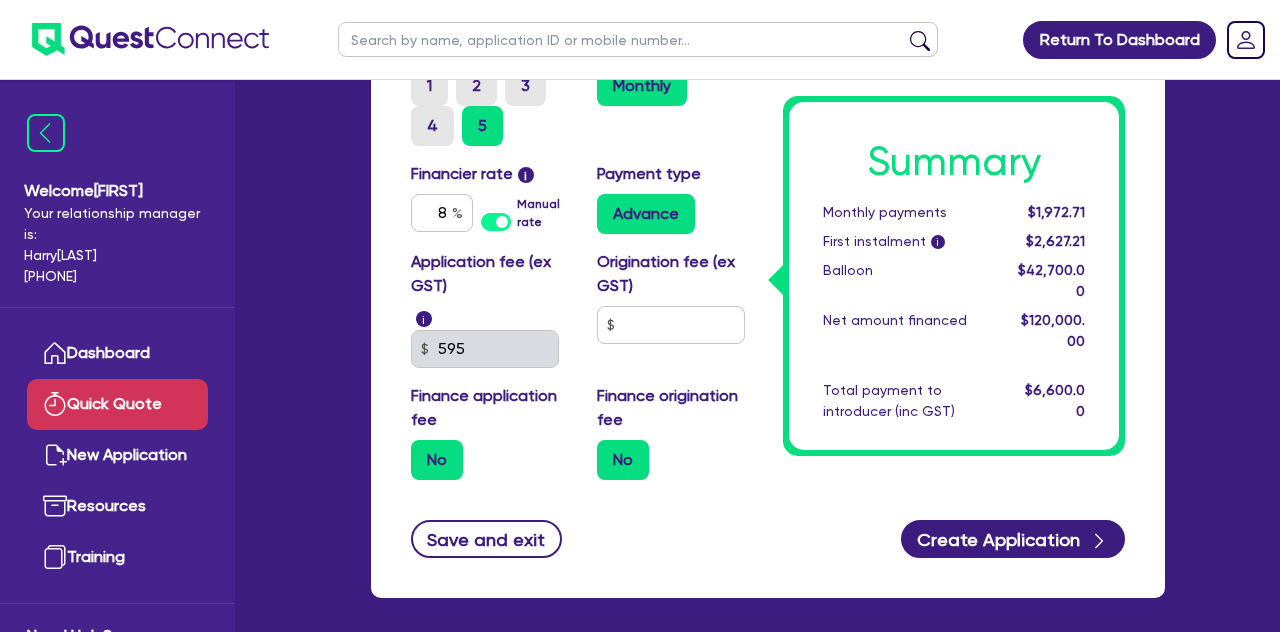 type on "42,700" 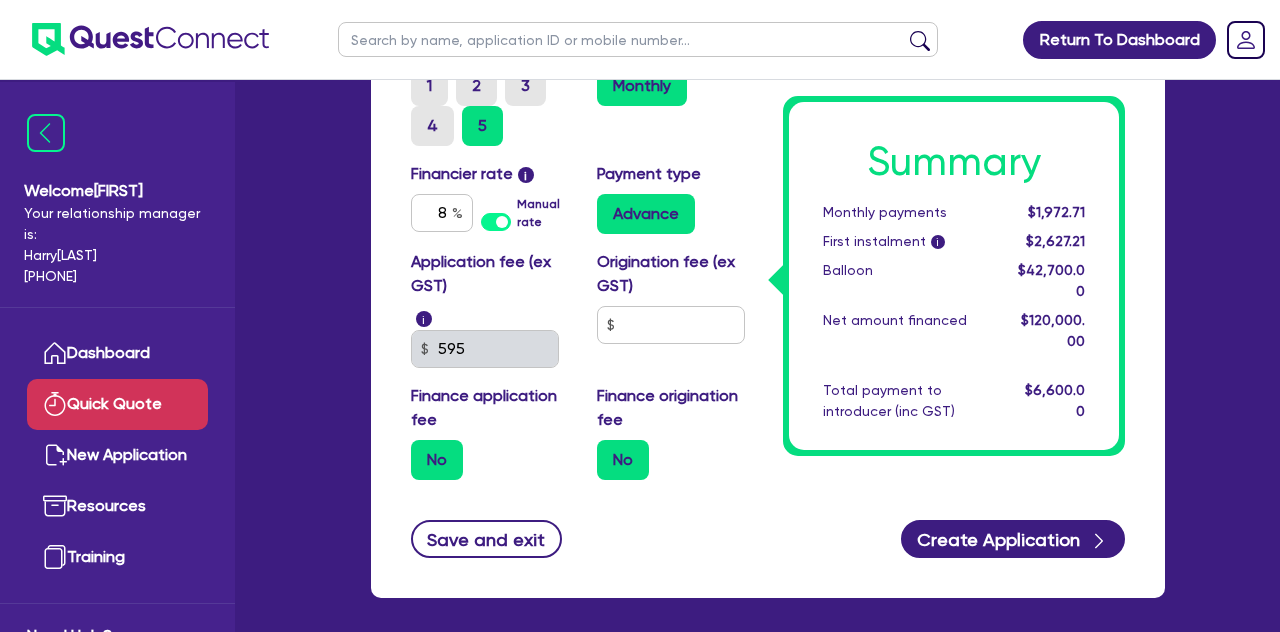 type on "6,000" 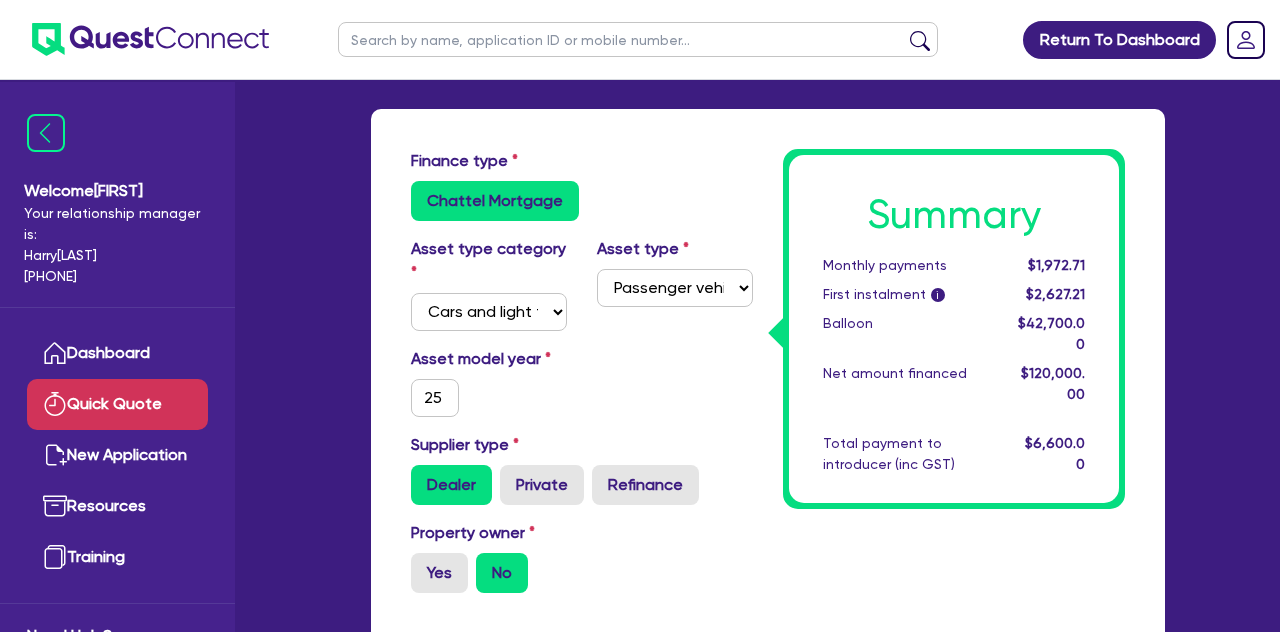 scroll, scrollTop: 28, scrollLeft: 0, axis: vertical 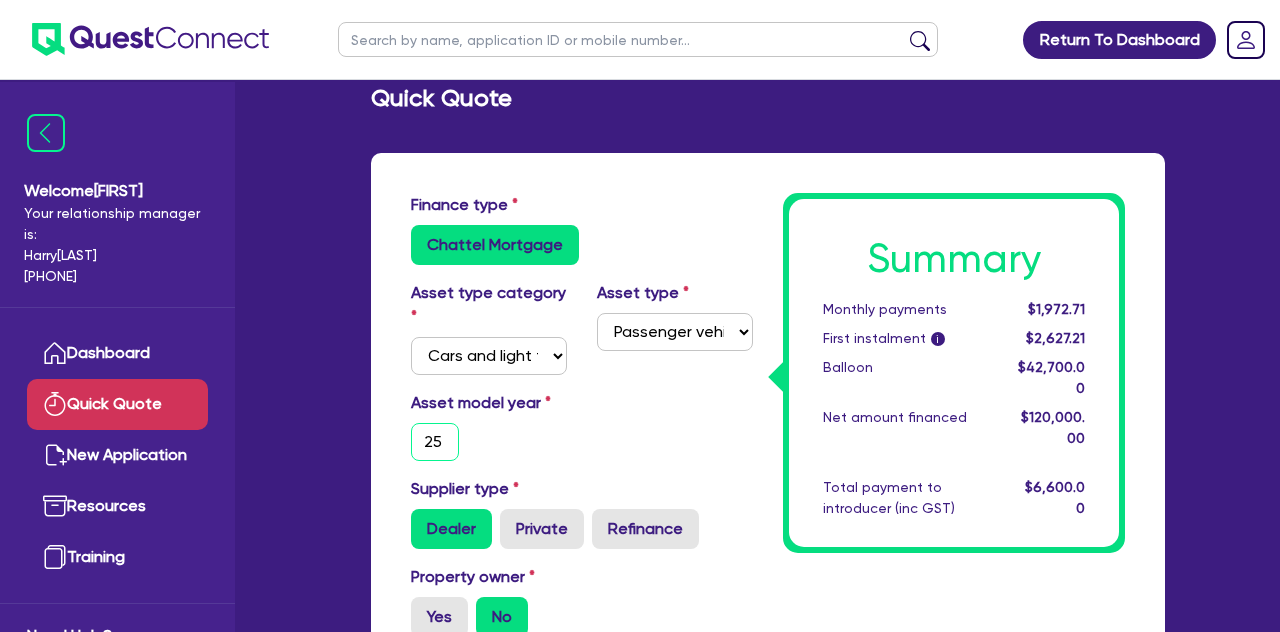 click on "25" at bounding box center (435, 442) 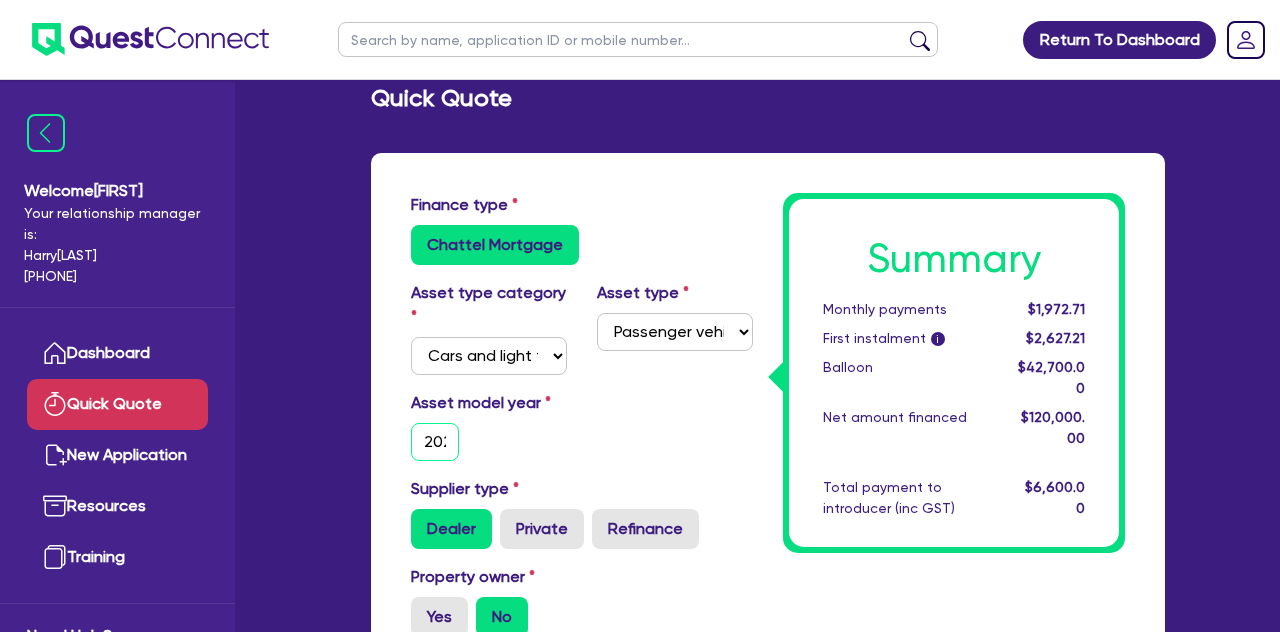 type on "2025" 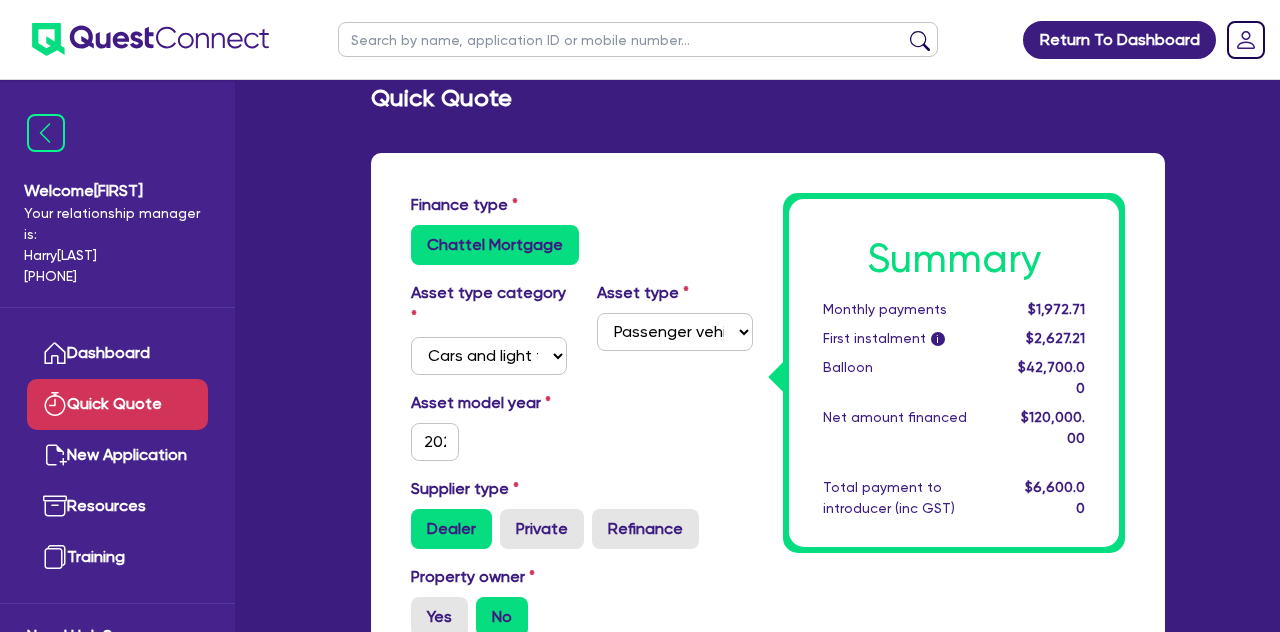 type on "42,700" 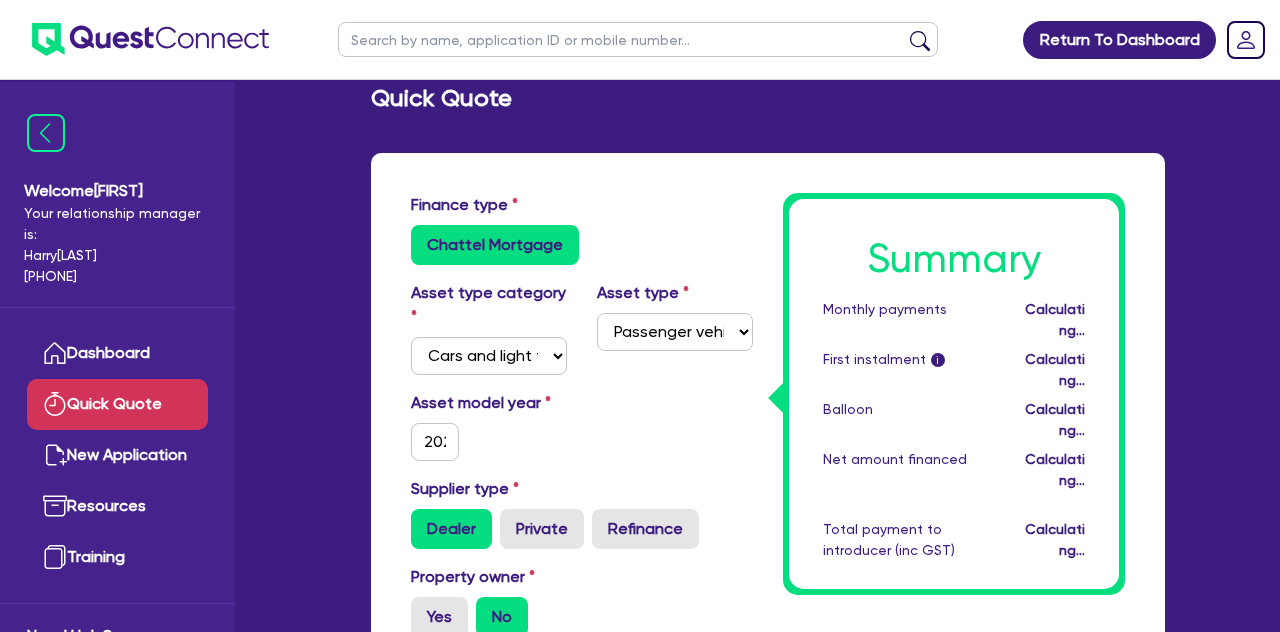 type on "42,700" 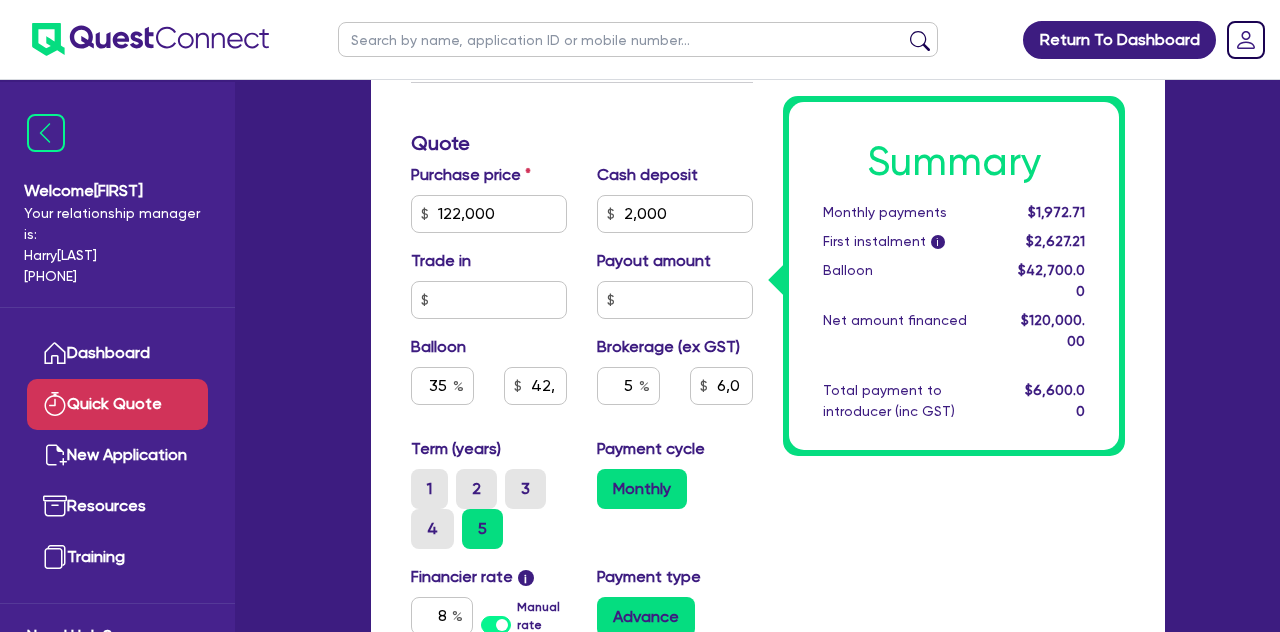 scroll, scrollTop: 634, scrollLeft: 0, axis: vertical 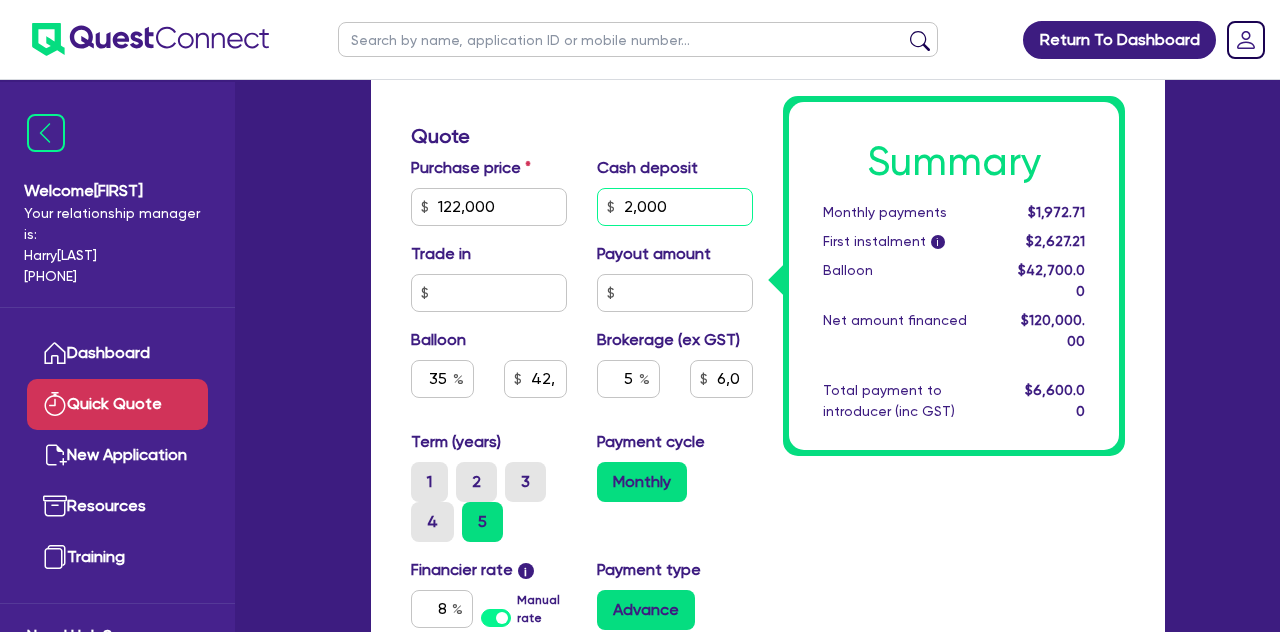 drag, startPoint x: 672, startPoint y: 206, endPoint x: 566, endPoint y: 212, distance: 106.16968 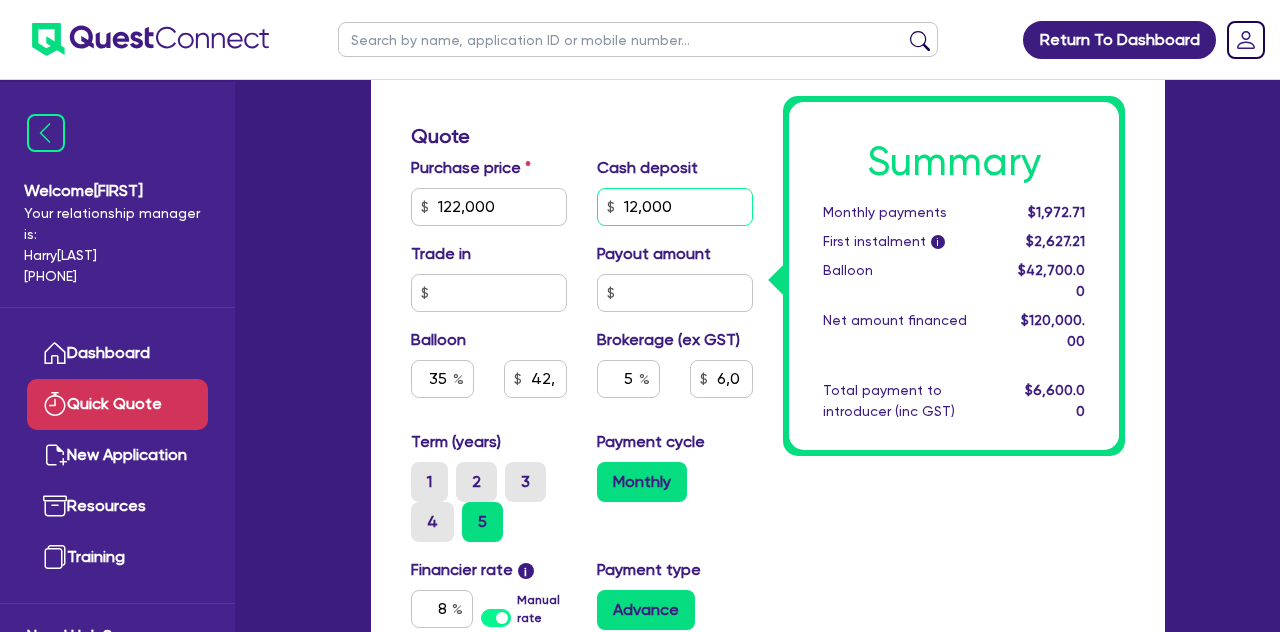 type on "12,000" 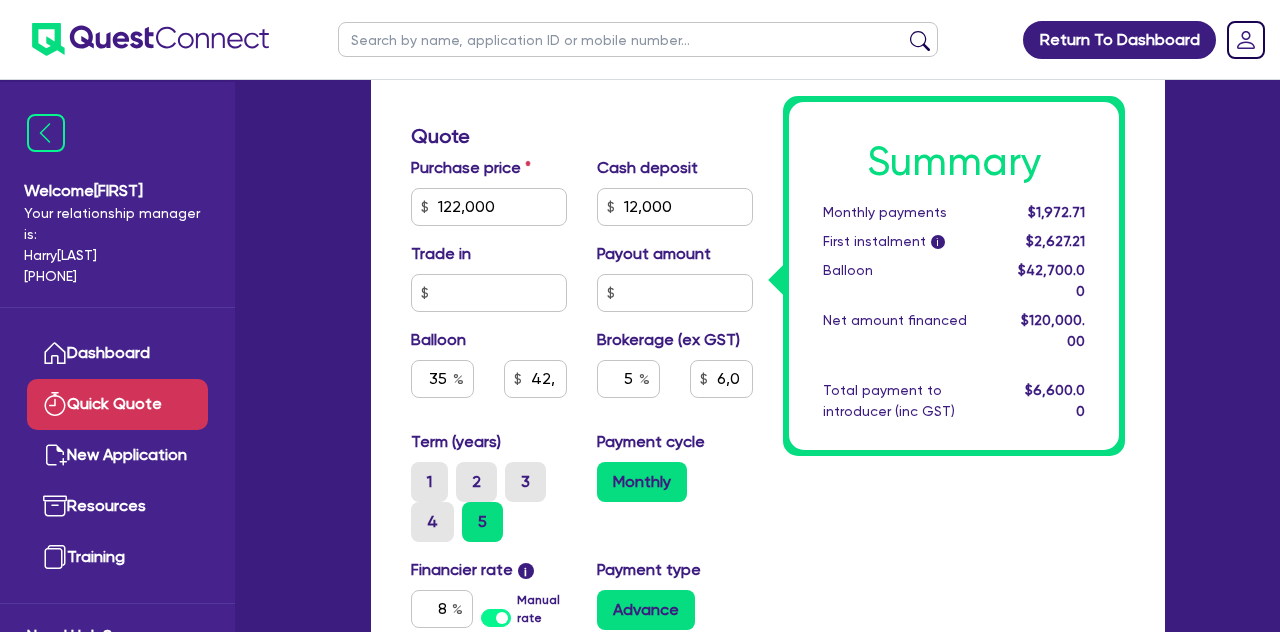 type on "42,700" 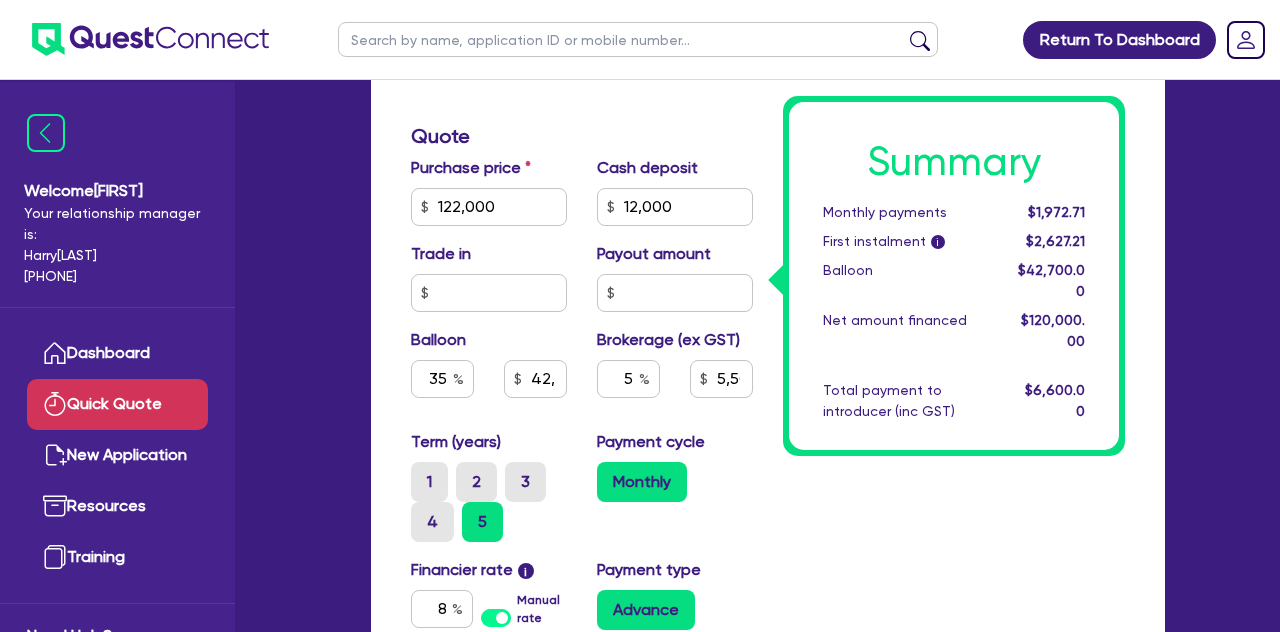 click on "Trade in" at bounding box center (489, 277) 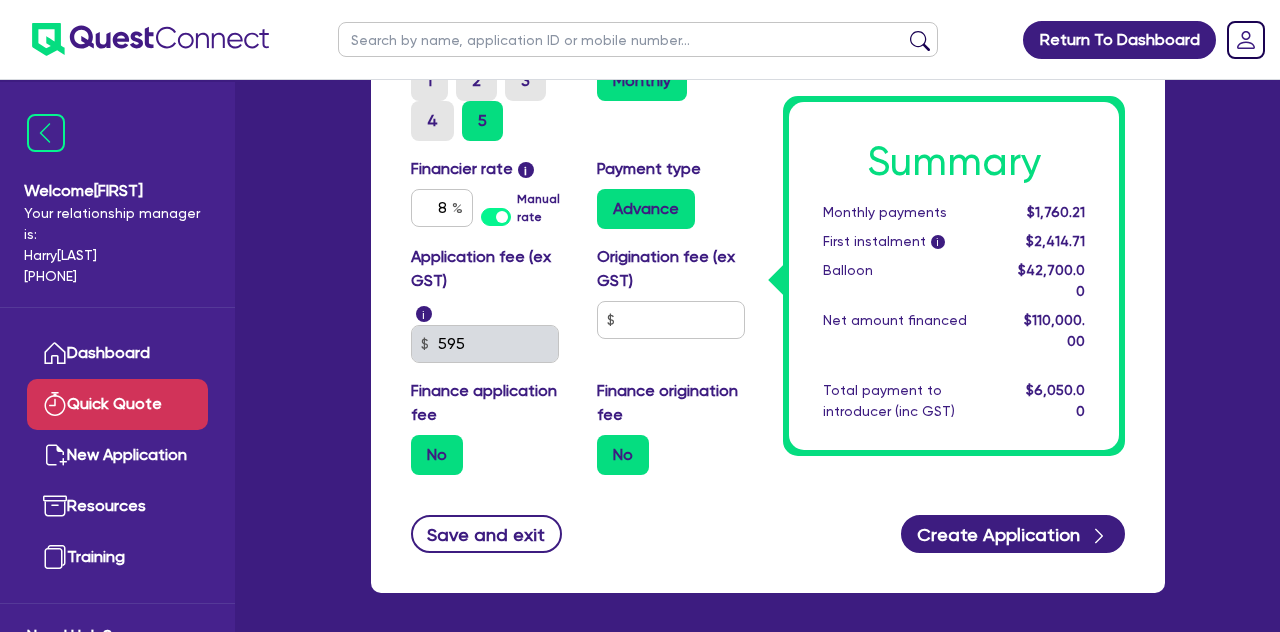 scroll, scrollTop: 1039, scrollLeft: 0, axis: vertical 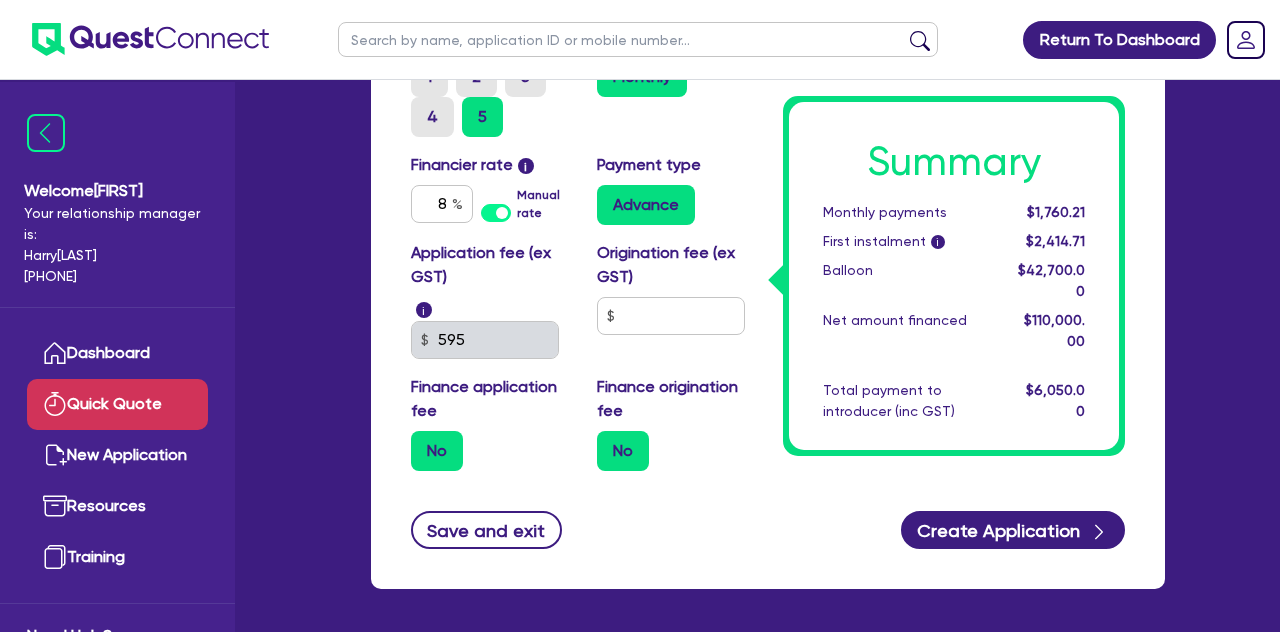 click on "Advance" at bounding box center (646, 205) 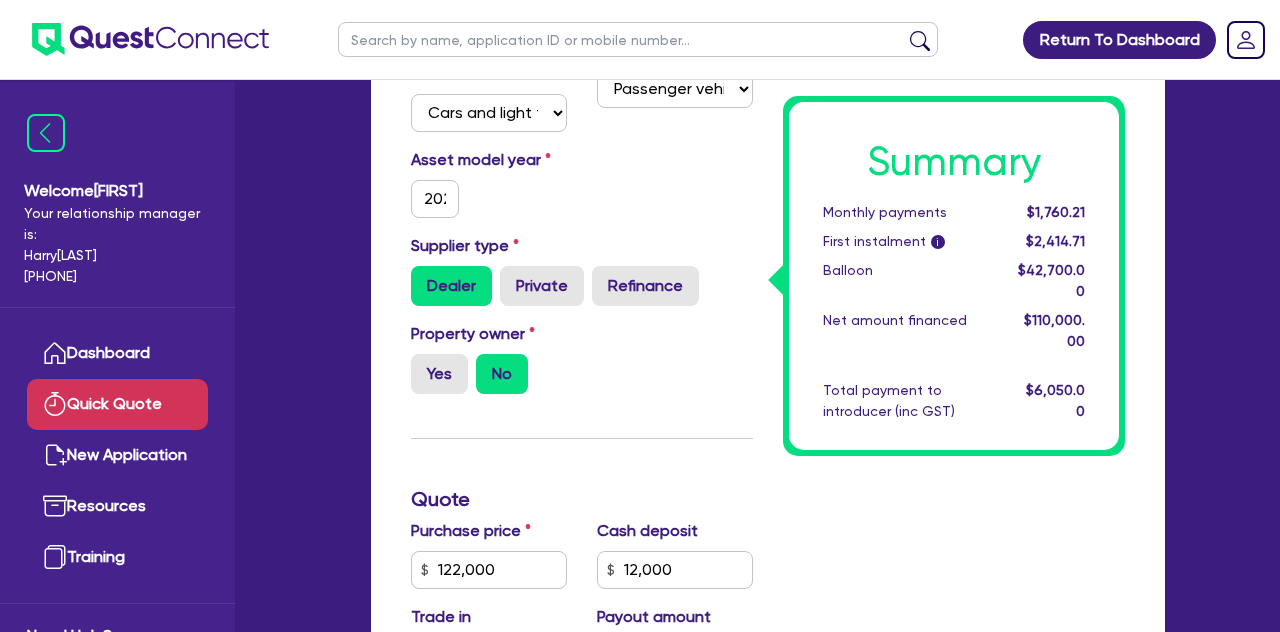 scroll, scrollTop: 275, scrollLeft: 0, axis: vertical 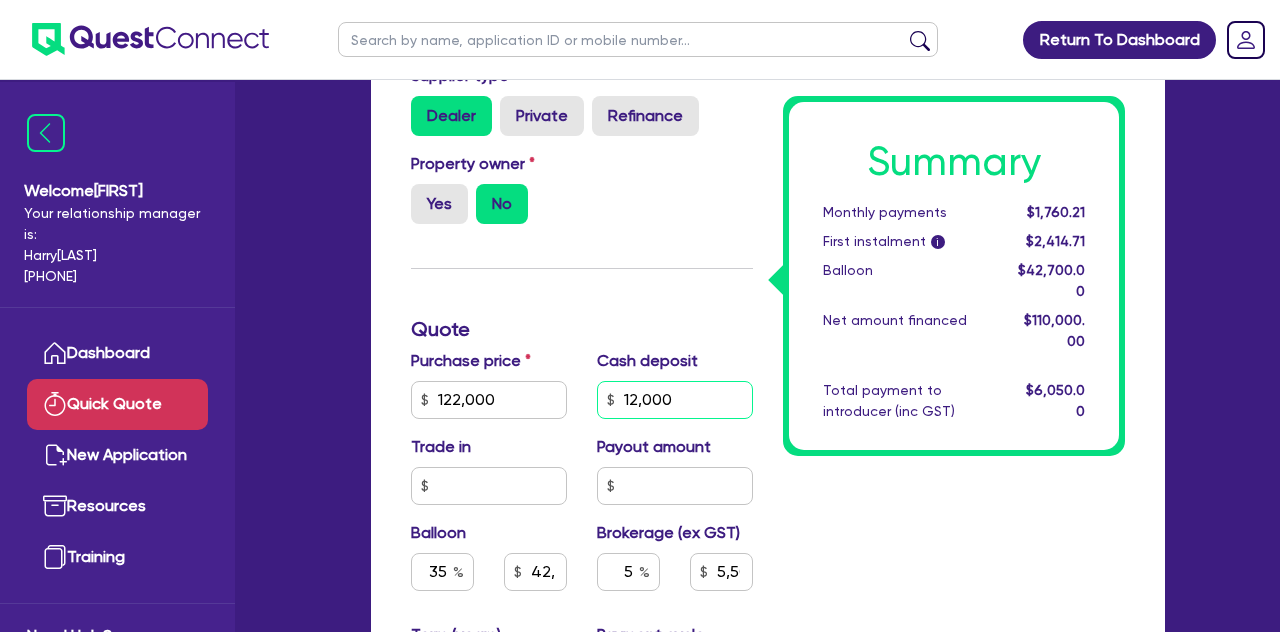 drag, startPoint x: 686, startPoint y: 410, endPoint x: 581, endPoint y: 413, distance: 105.04285 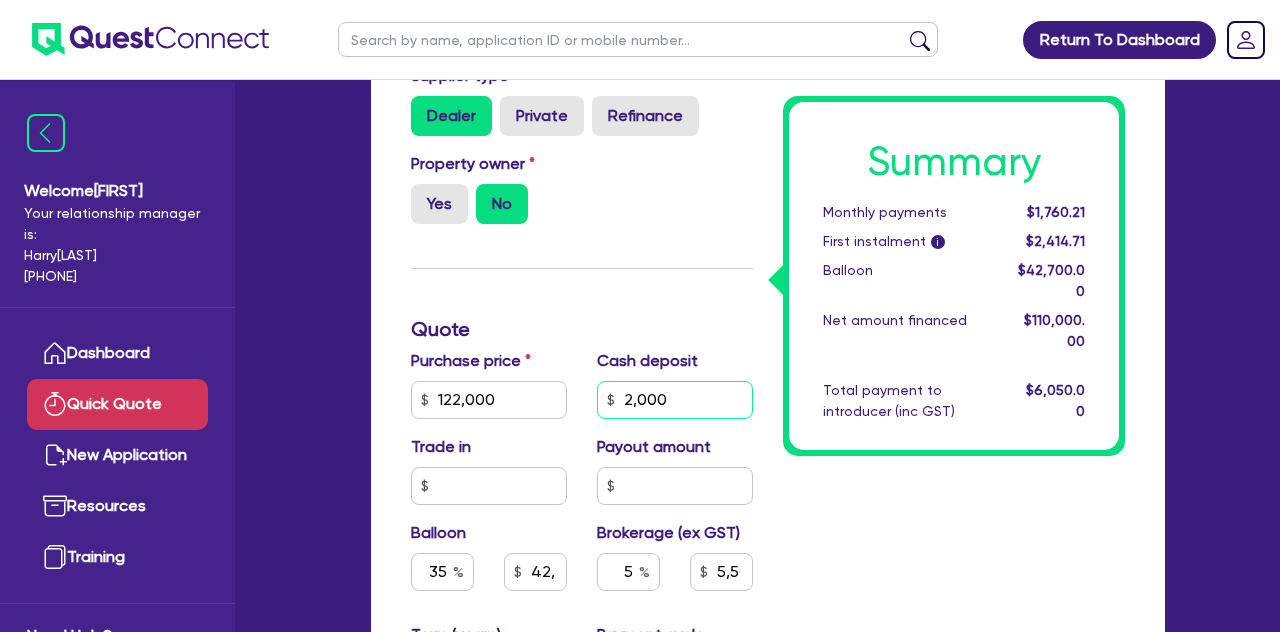 type on "2,000" 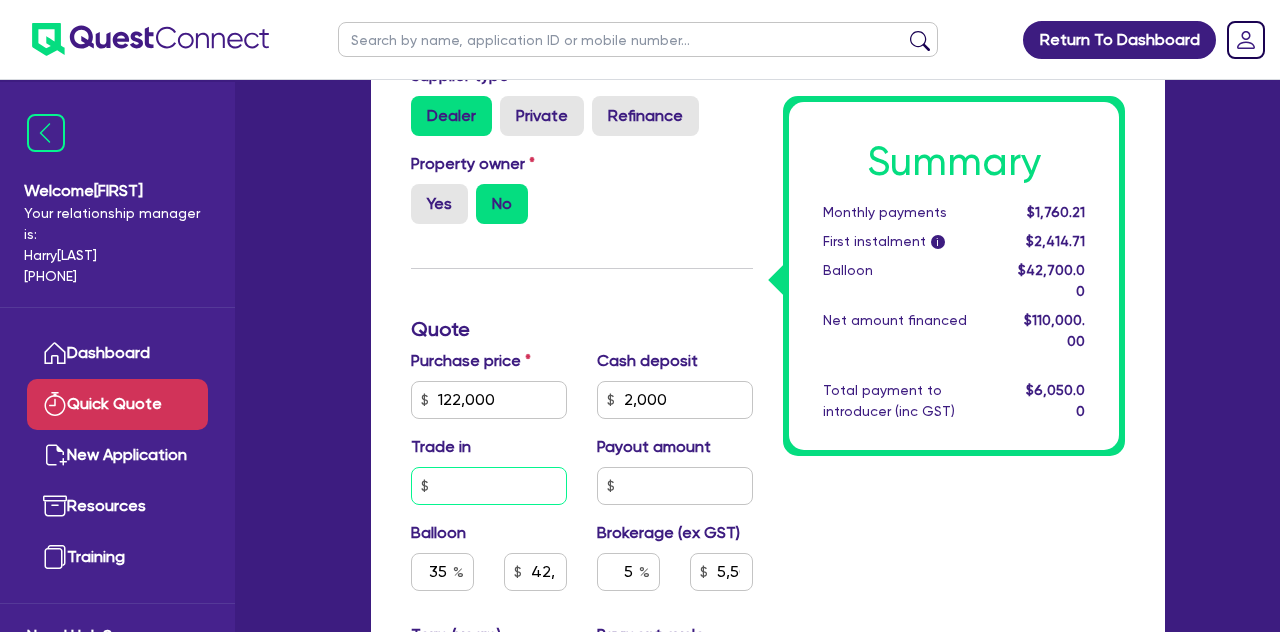 type on "42,700" 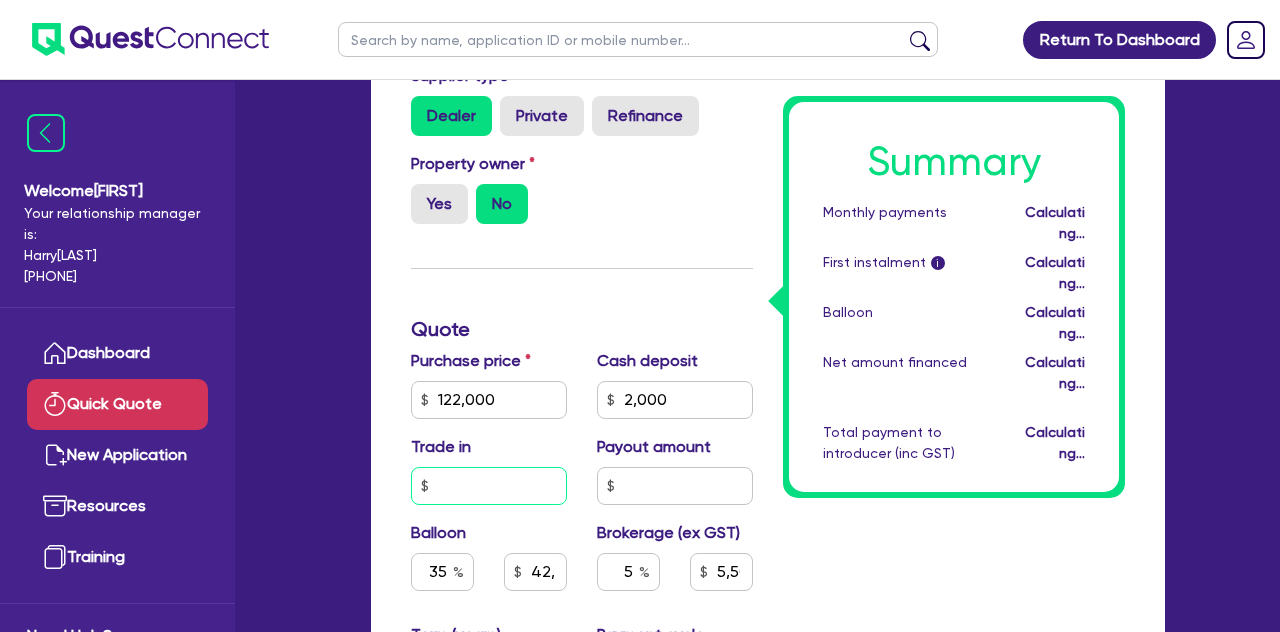 type on "42,700" 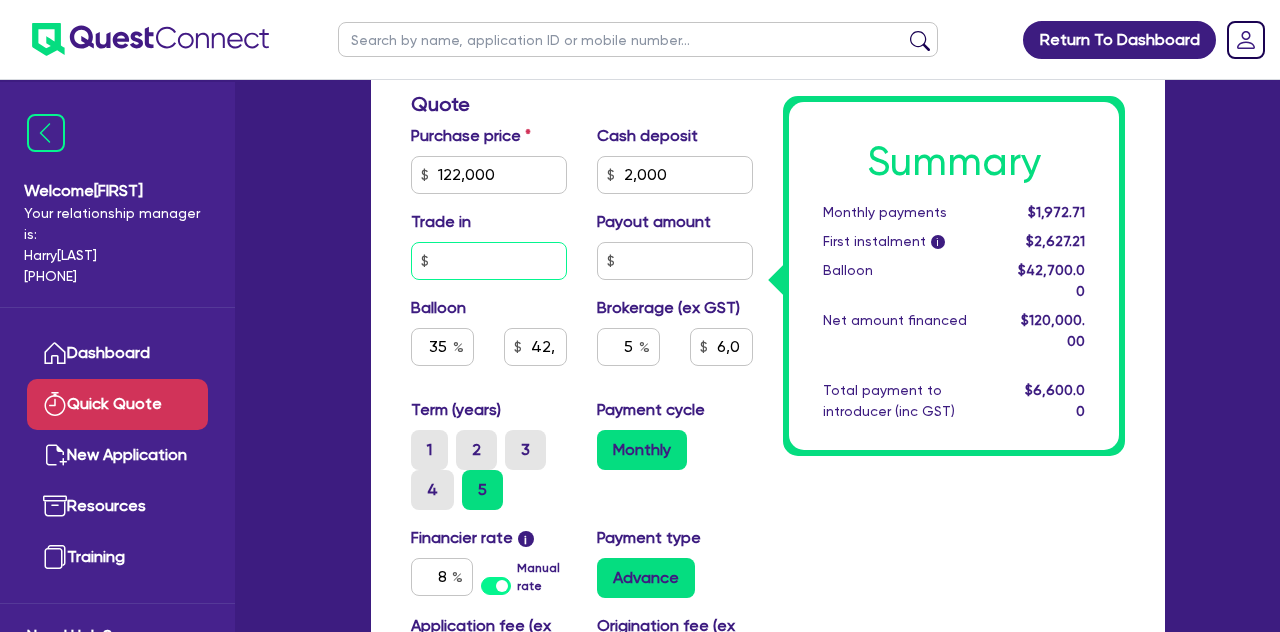 scroll, scrollTop: 671, scrollLeft: 0, axis: vertical 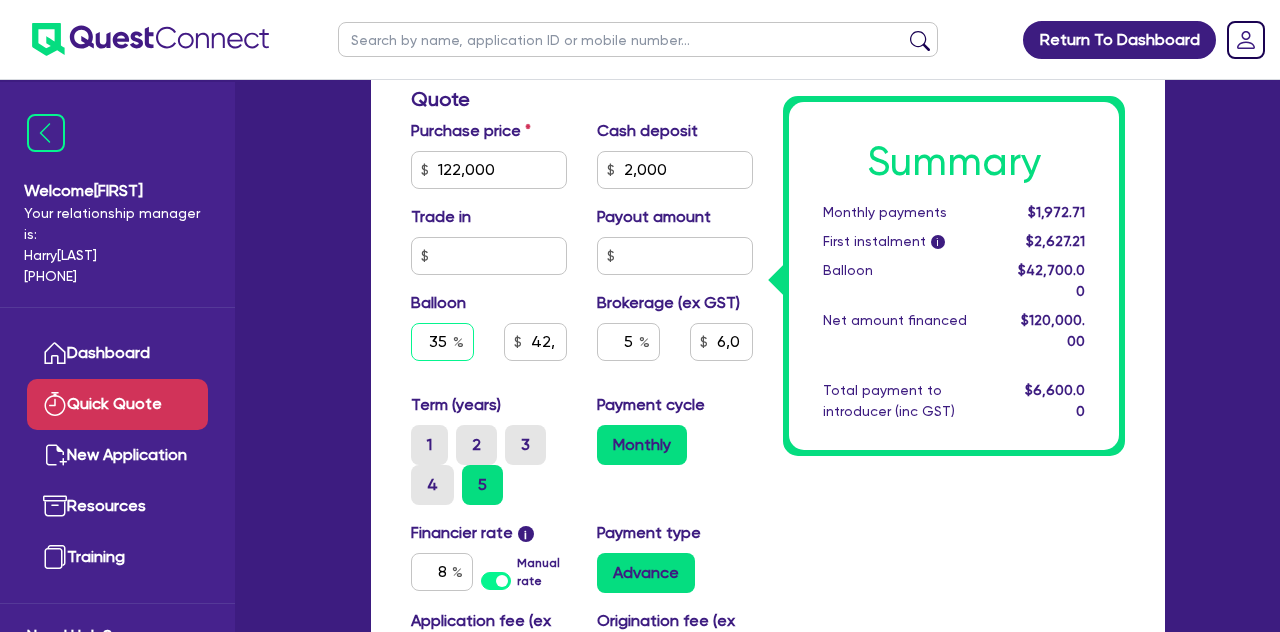 type on "42,700" 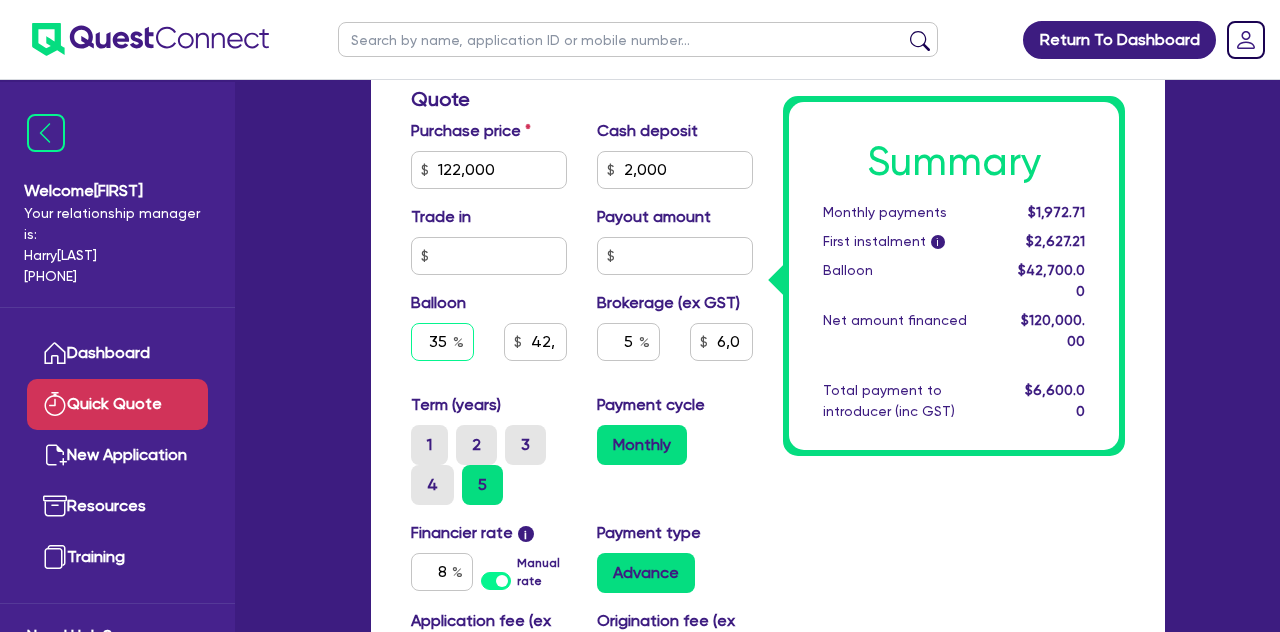 type on "6,000" 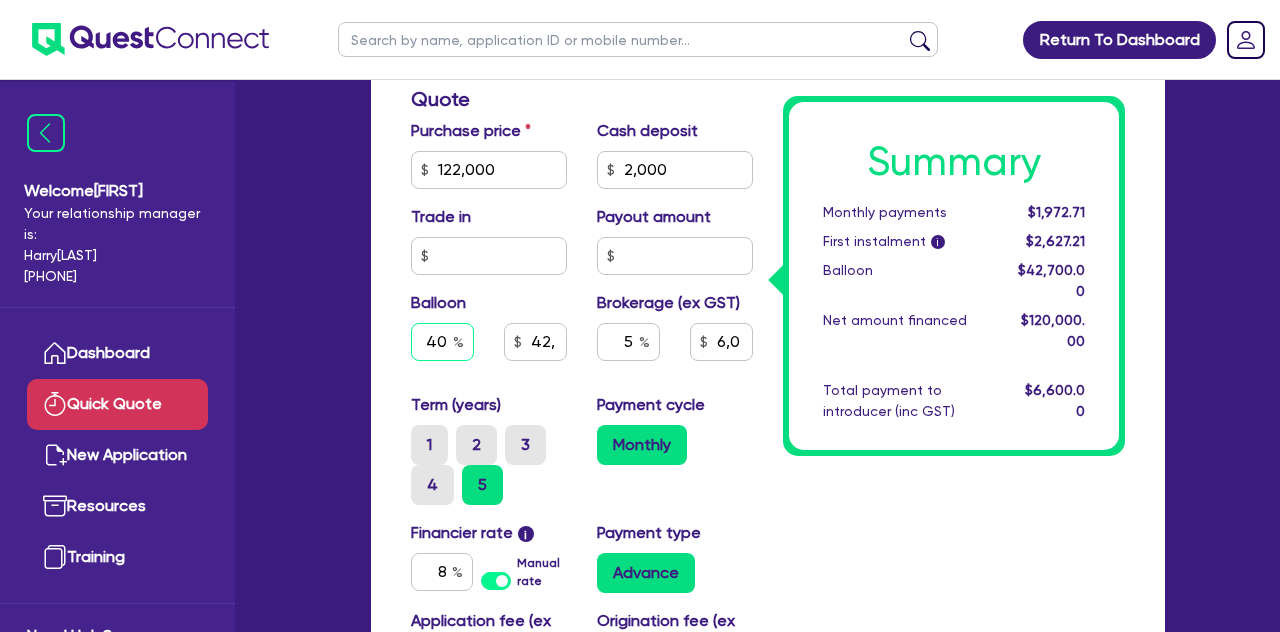 type on "40" 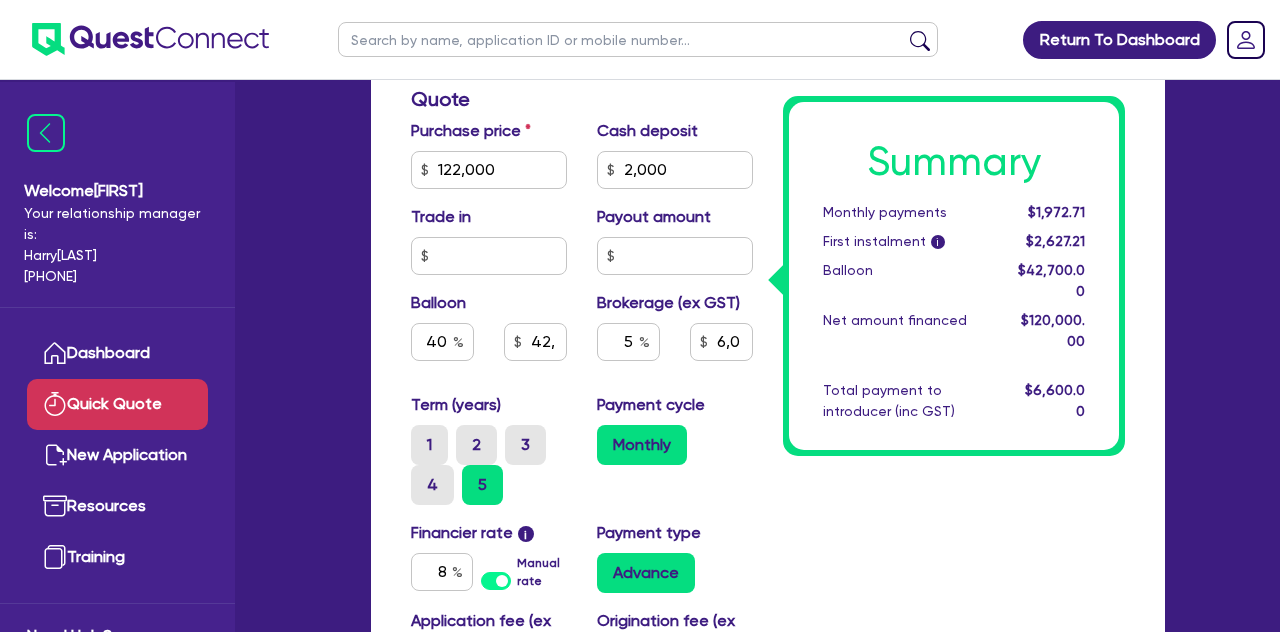 type on "42,700" 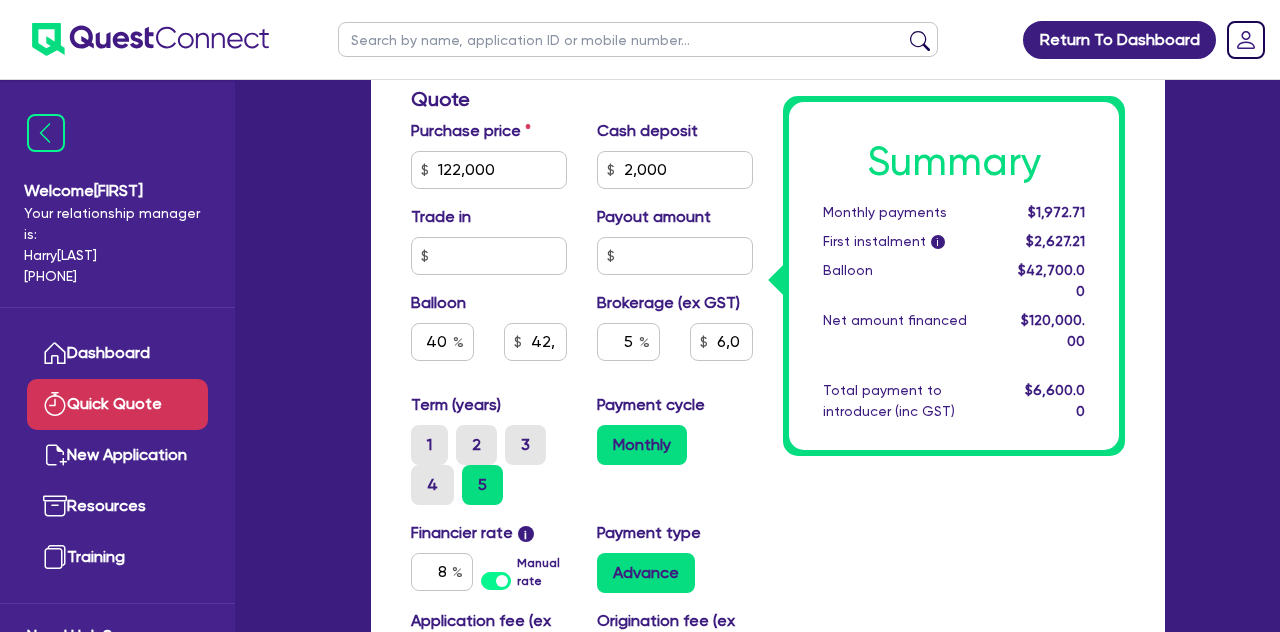type on "6,000" 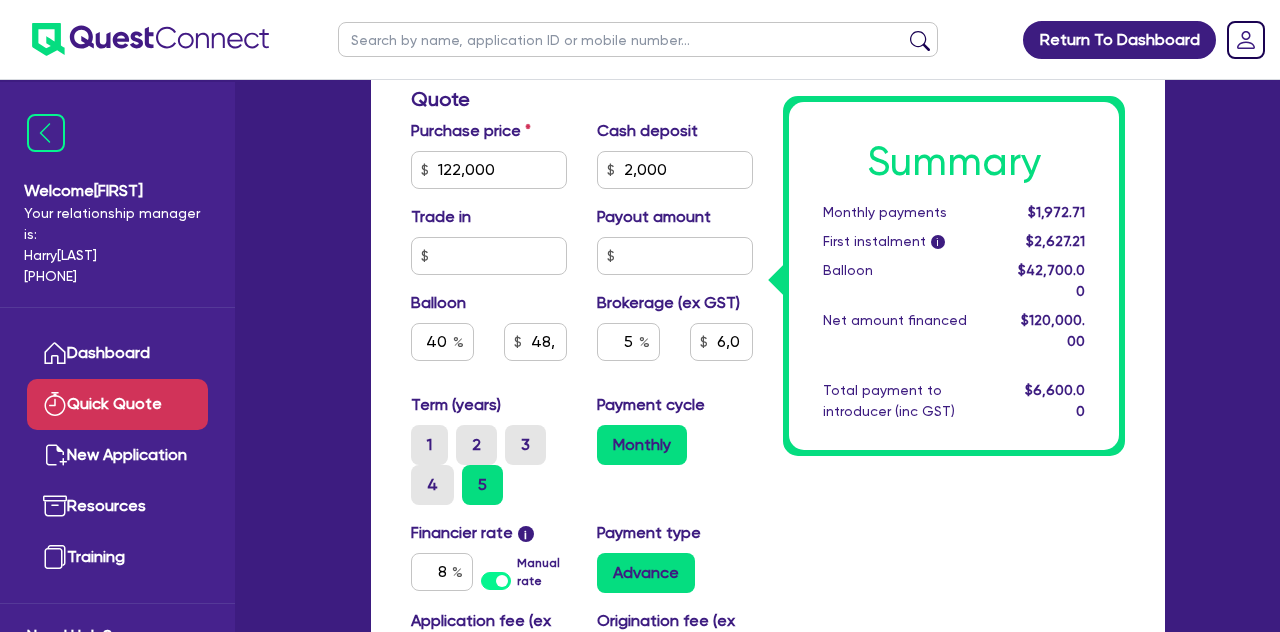 click on "Purchase price [NUMBER] Cash deposit [NUMBER] Trade in Payout amount Balloon [NUMBER] [NUMBER] Brokerage (ex GST) [NUMBER] [NUMBER]" at bounding box center [582, 256] 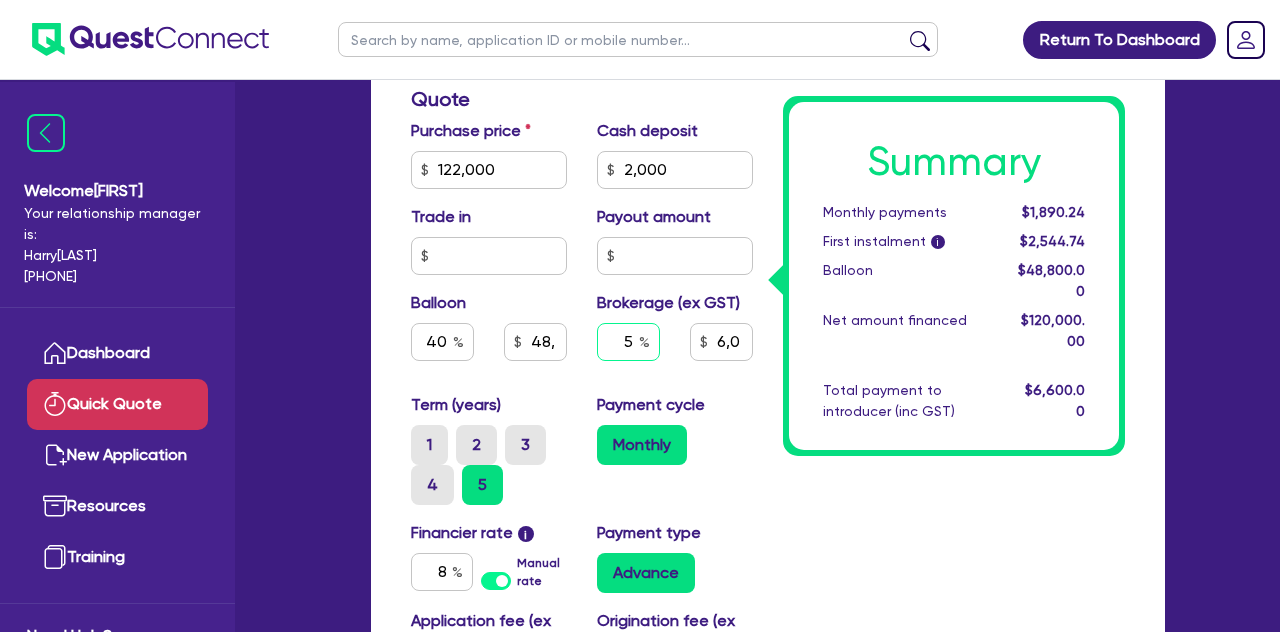 drag, startPoint x: 620, startPoint y: 337, endPoint x: 654, endPoint y: 338, distance: 34.0147 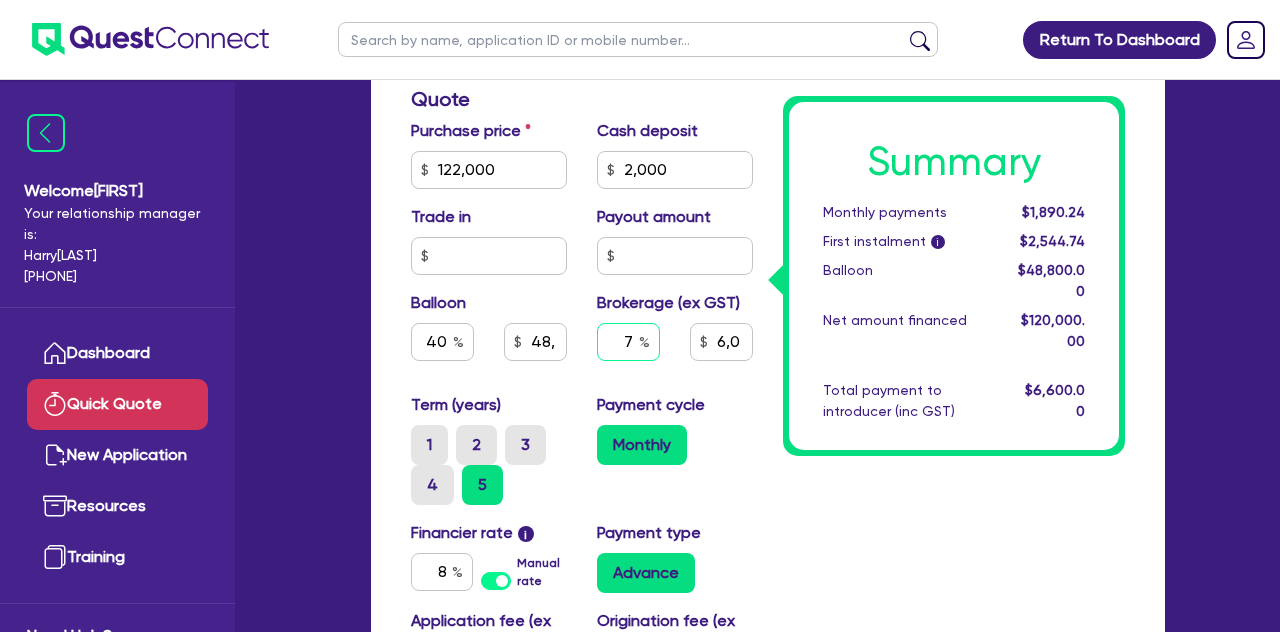 type on "7" 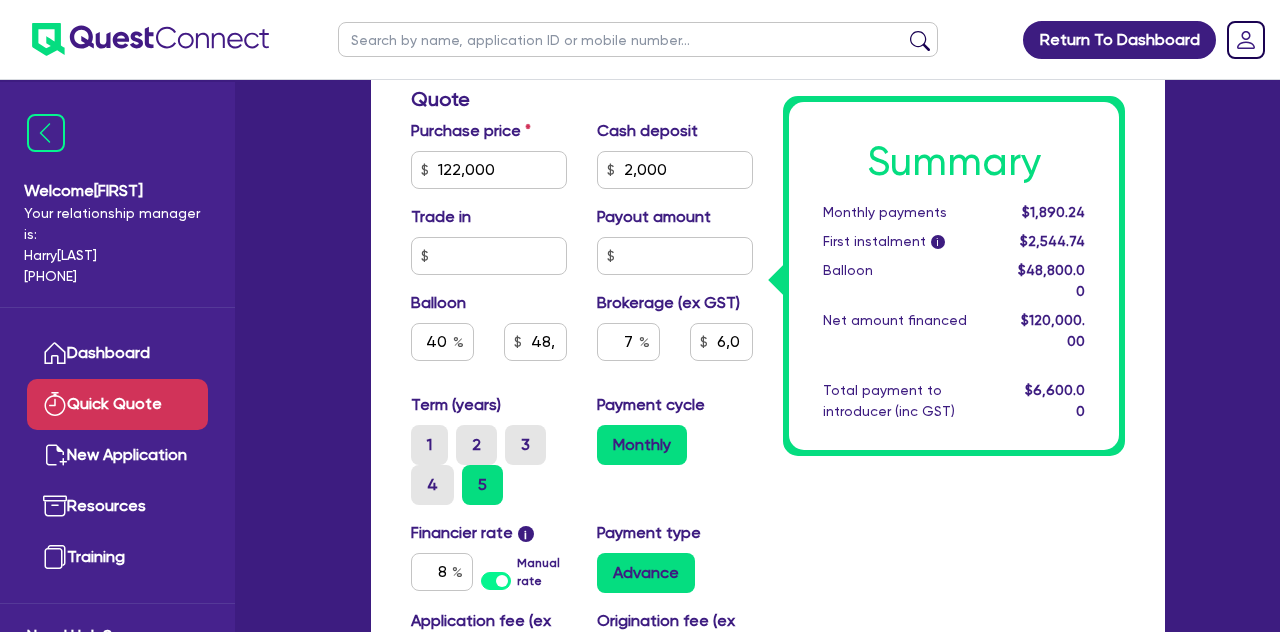 type on "48,800" 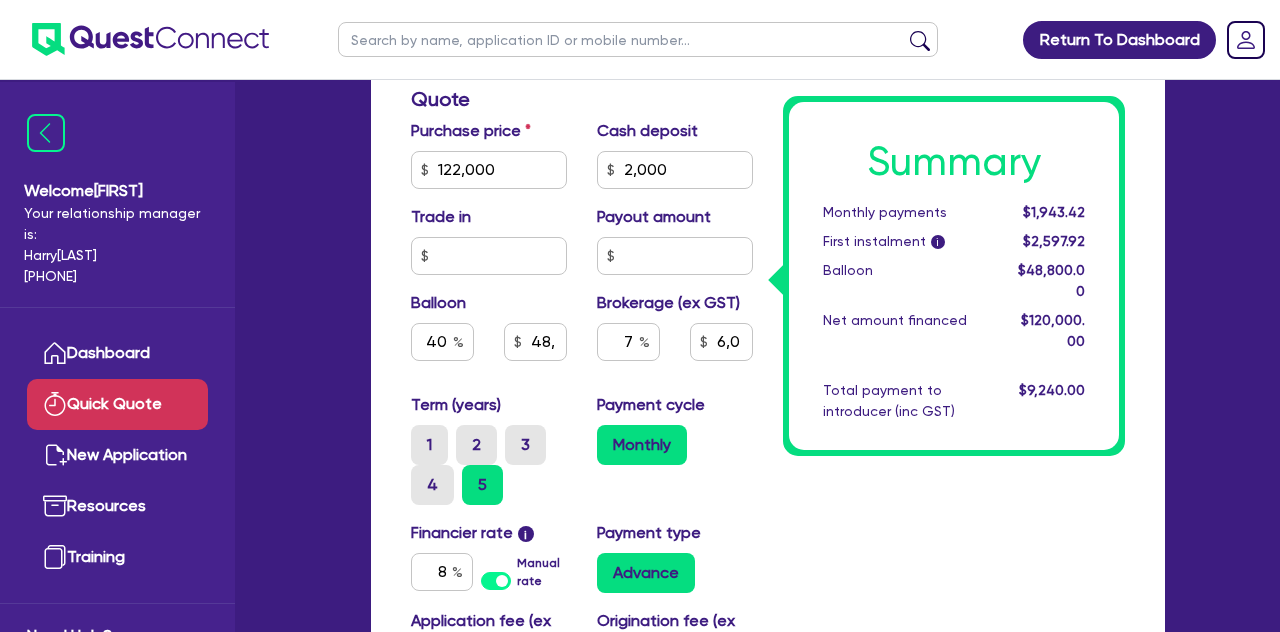 type on "48,800" 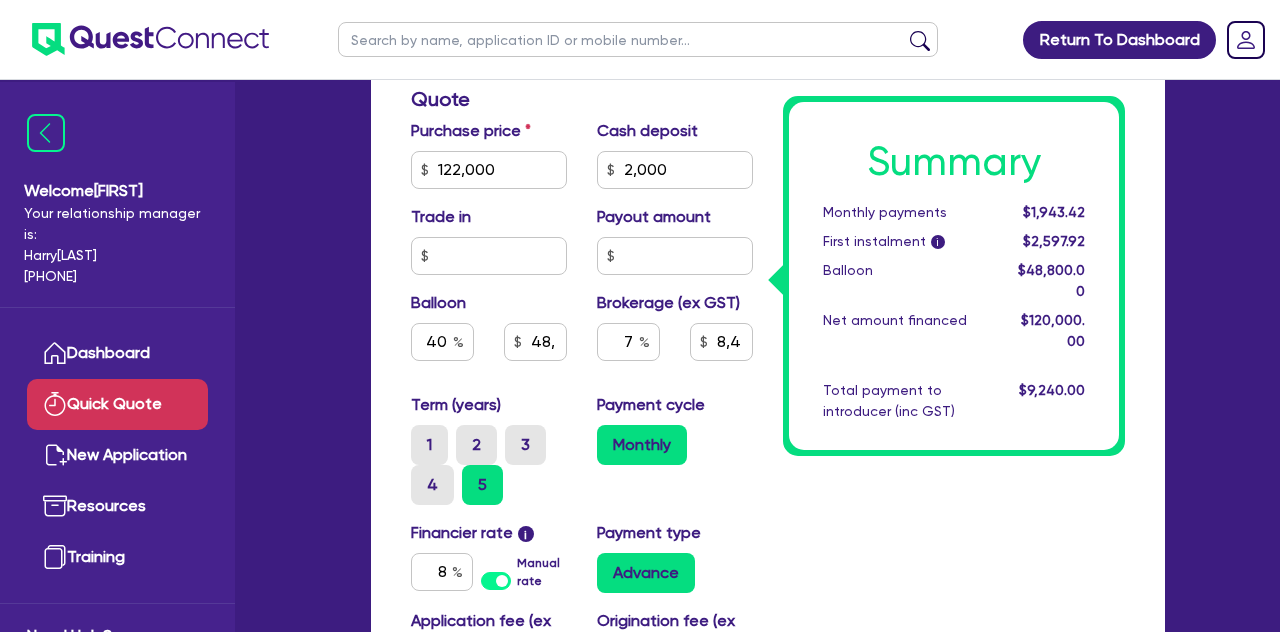 click on "Payment cycle Monthly" at bounding box center [675, 449] 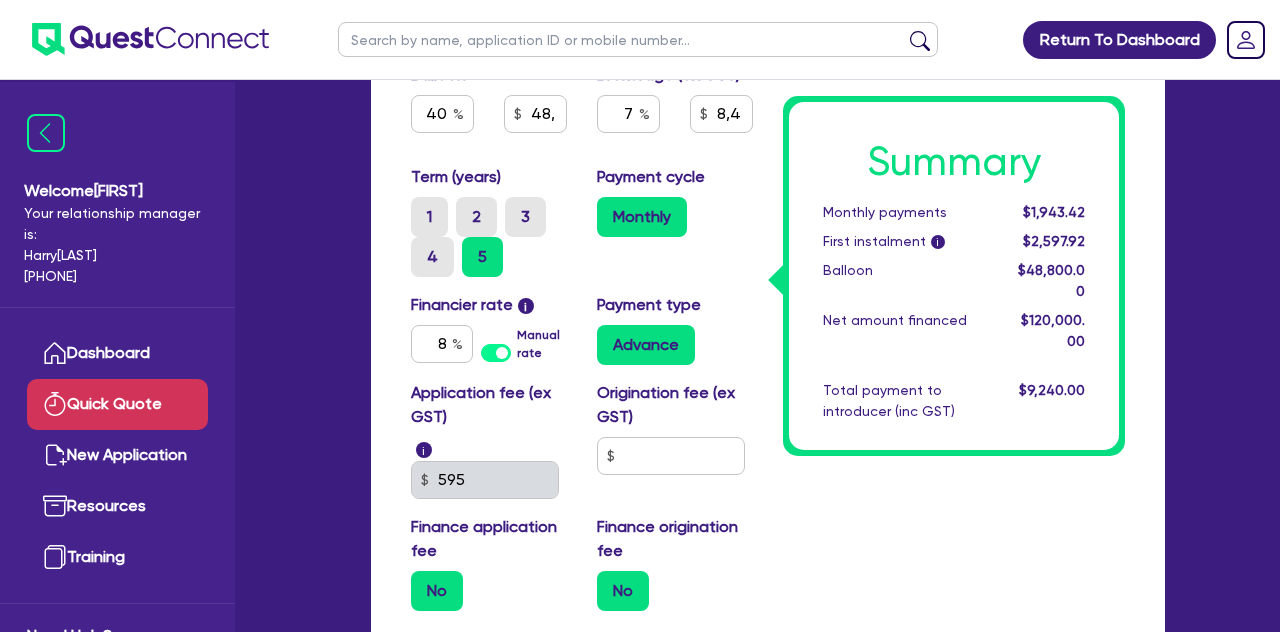 scroll, scrollTop: 911, scrollLeft: 0, axis: vertical 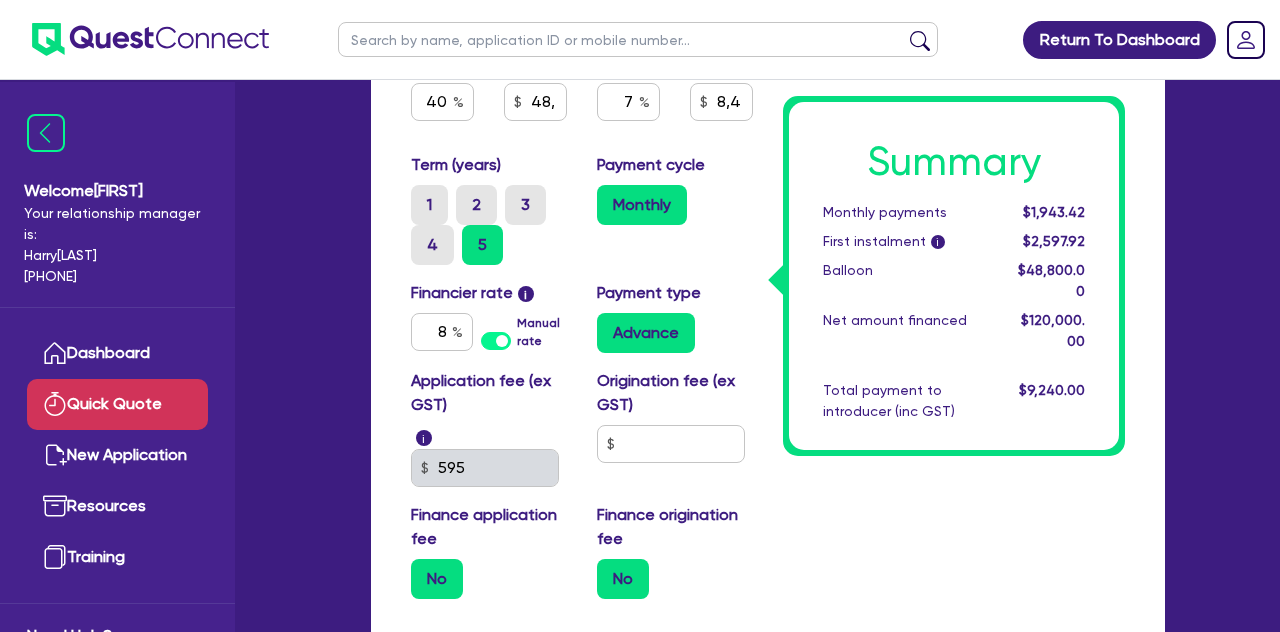 click on "Advance" at bounding box center (646, 333) 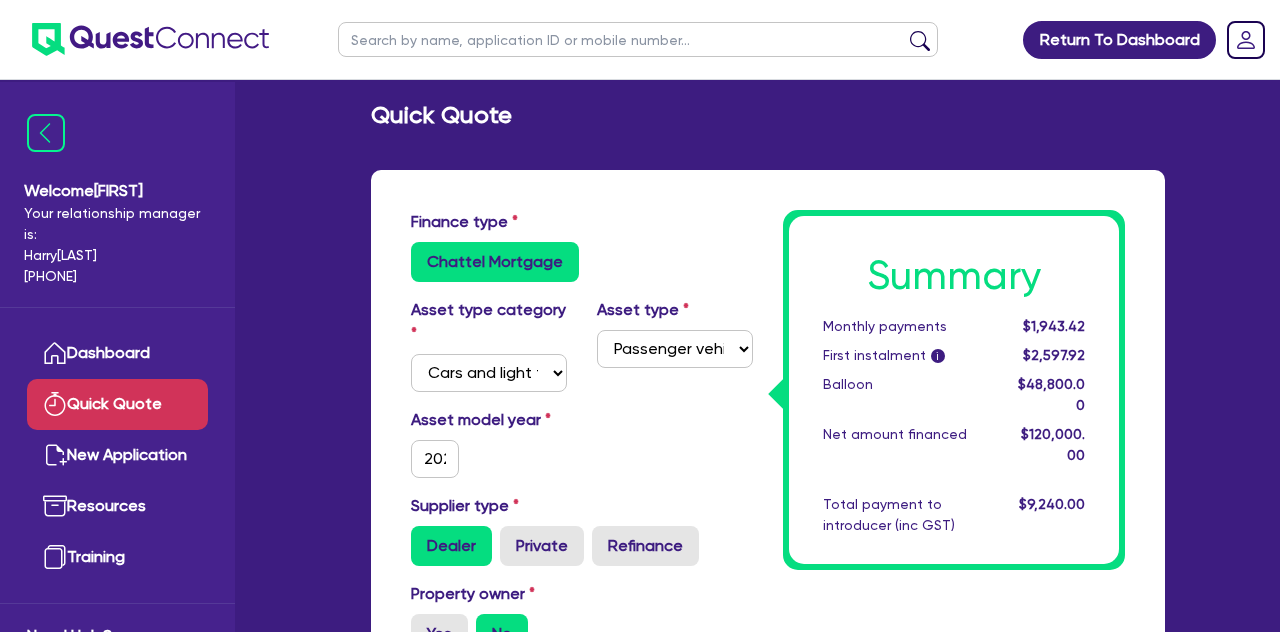scroll, scrollTop: 0, scrollLeft: 0, axis: both 